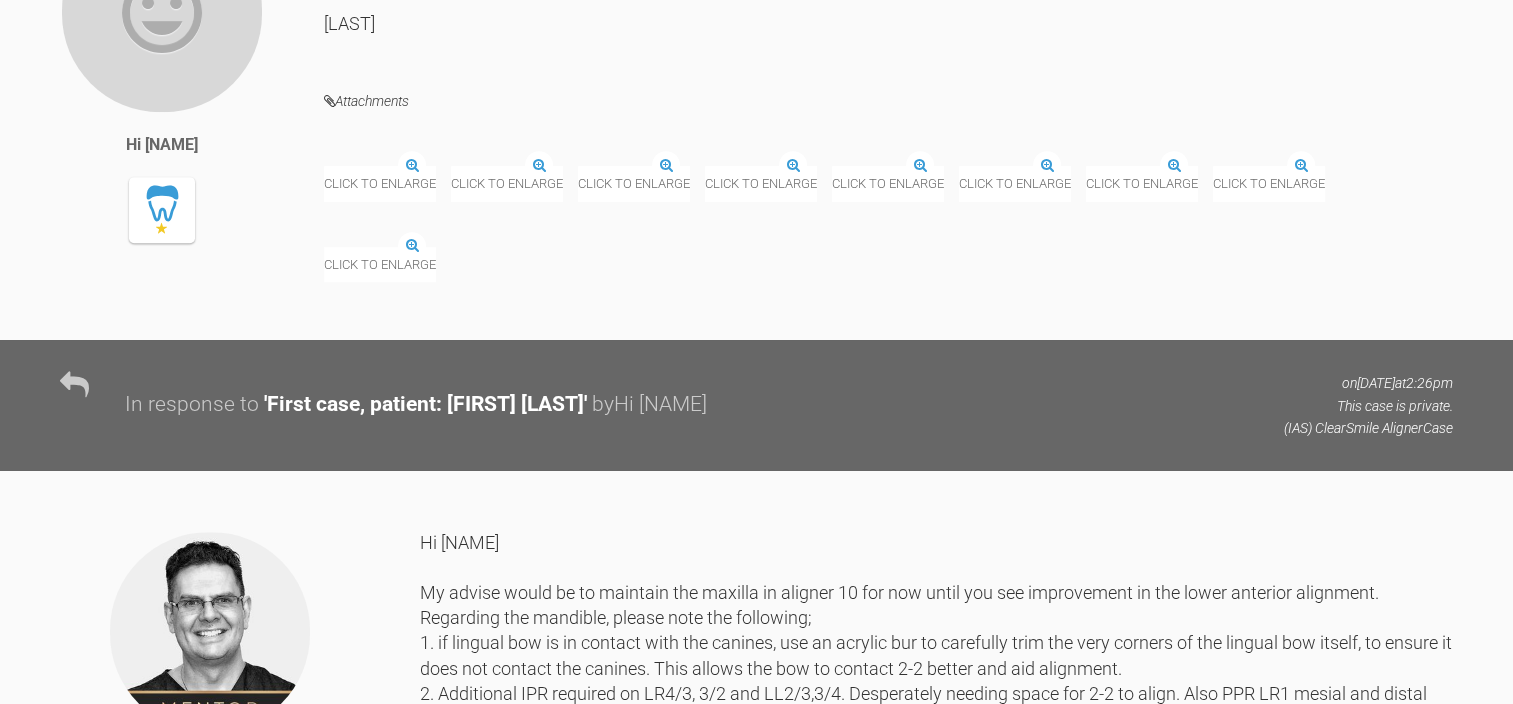 scroll, scrollTop: 26849, scrollLeft: 0, axis: vertical 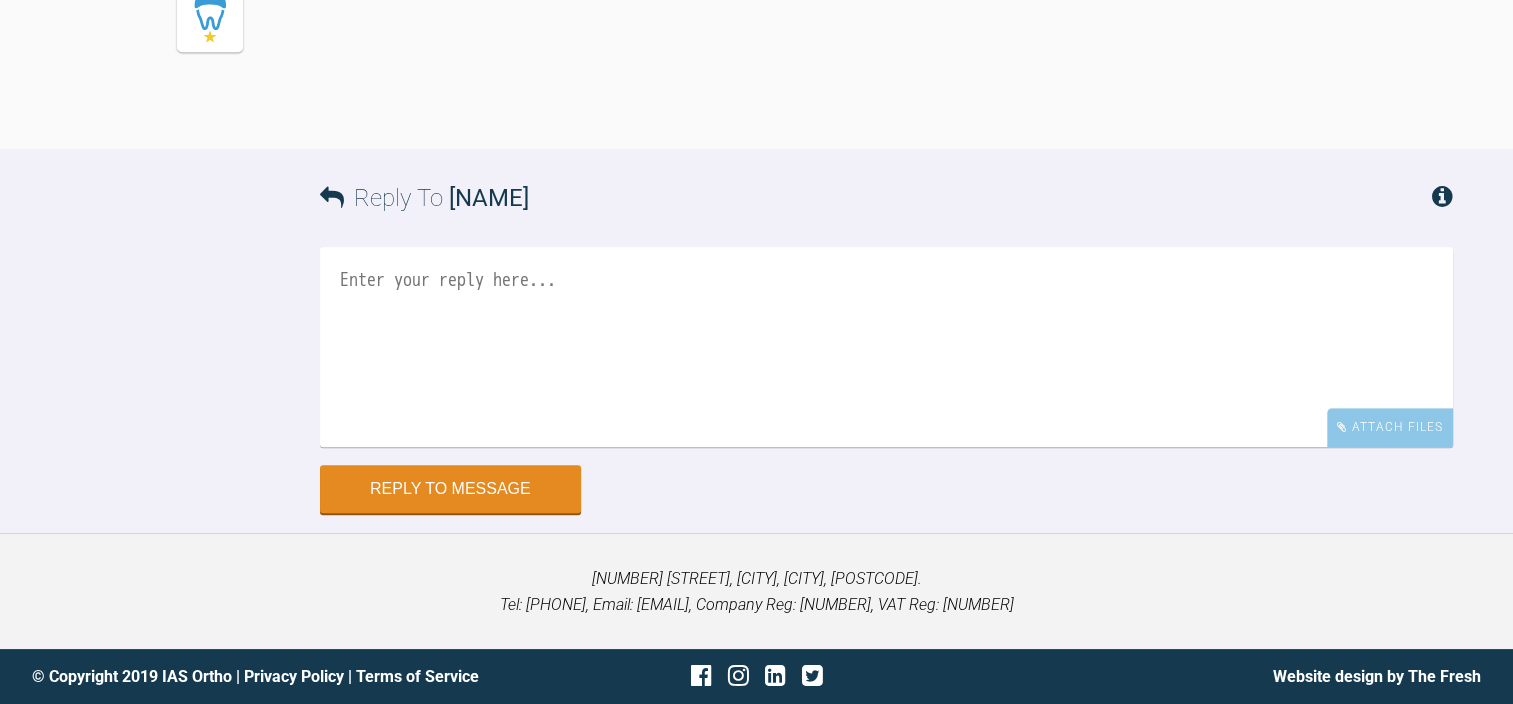 click at bounding box center (886, 347) 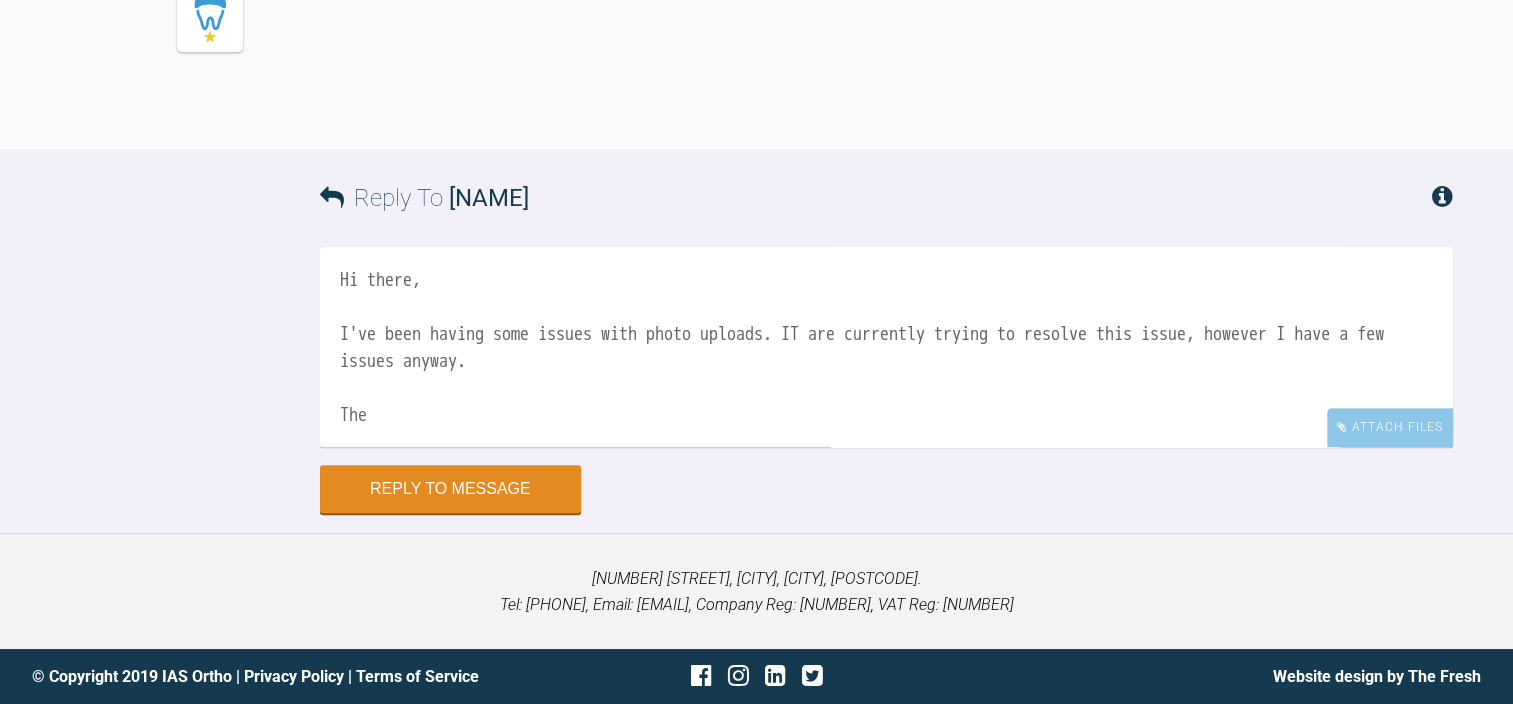 click on "Hi there,
I've been having some issues with photo uploads. IT are currently trying to resolve this issue, however I have a few issues anyway.
The" at bounding box center [886, 347] 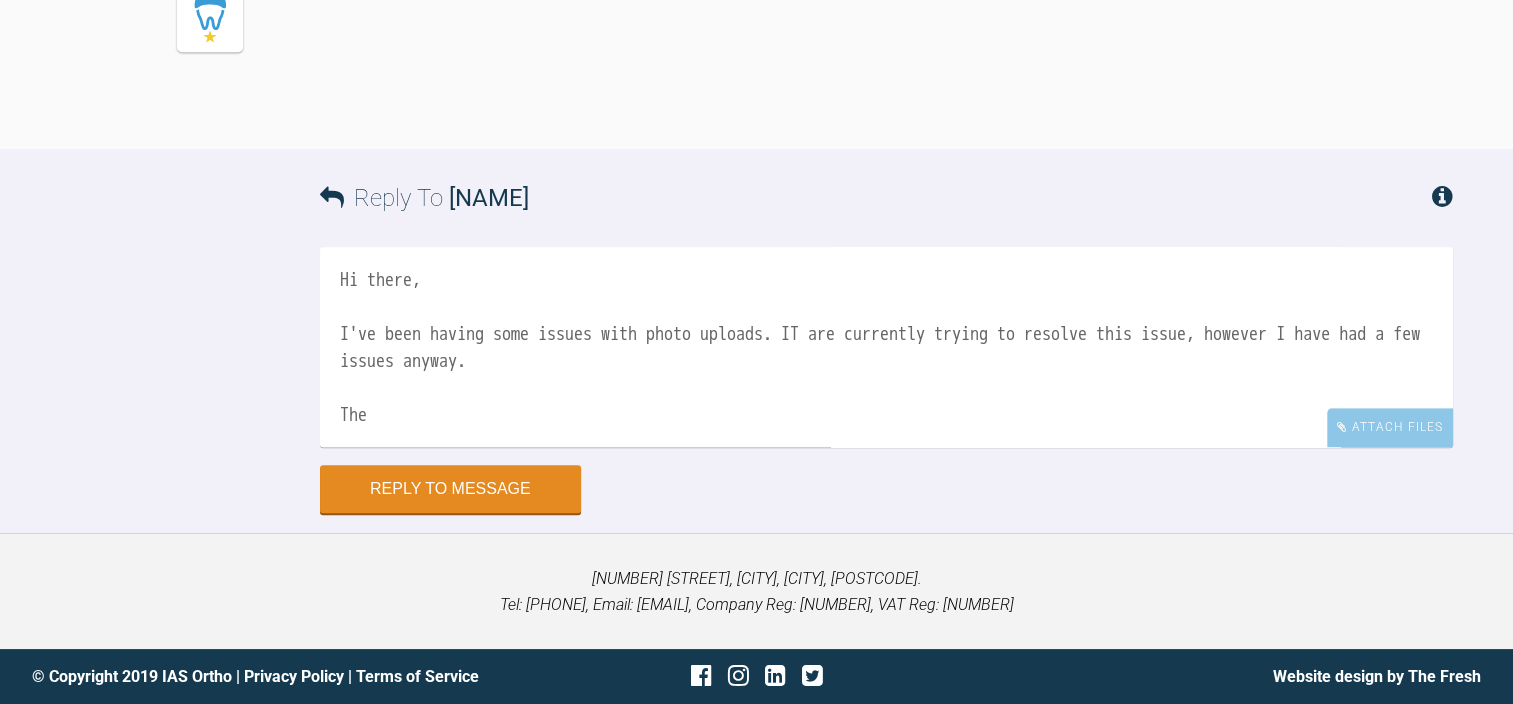 click on "Hi there,
I've been having some issues with photo uploads. IT are currently trying to resolve this issue, however I have had a few issues anyway.
The" at bounding box center [886, 347] 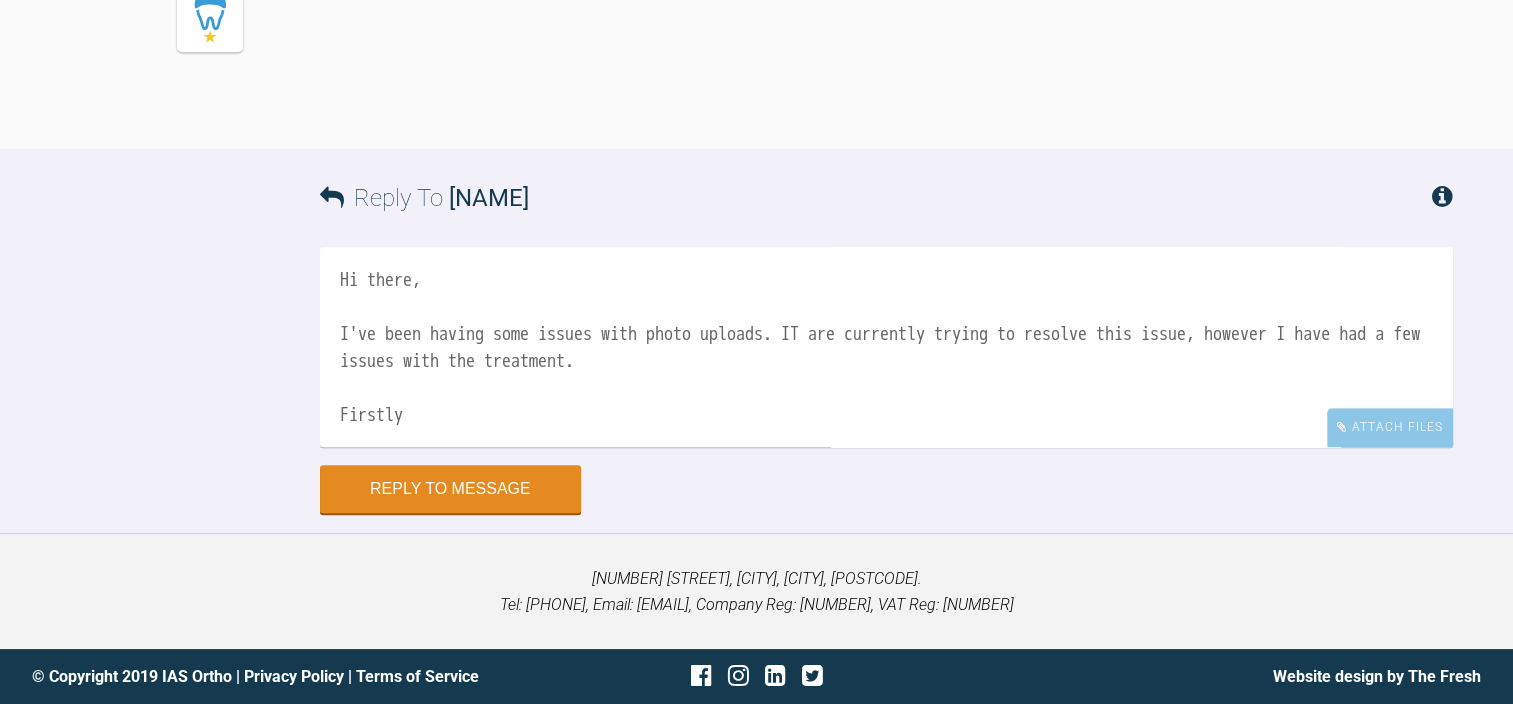 click on "Hi there,
I've been having some issues with photo uploads. IT are currently trying to resolve this issue, however I have had a few issues with the treatment.
Firstly" at bounding box center [886, 347] 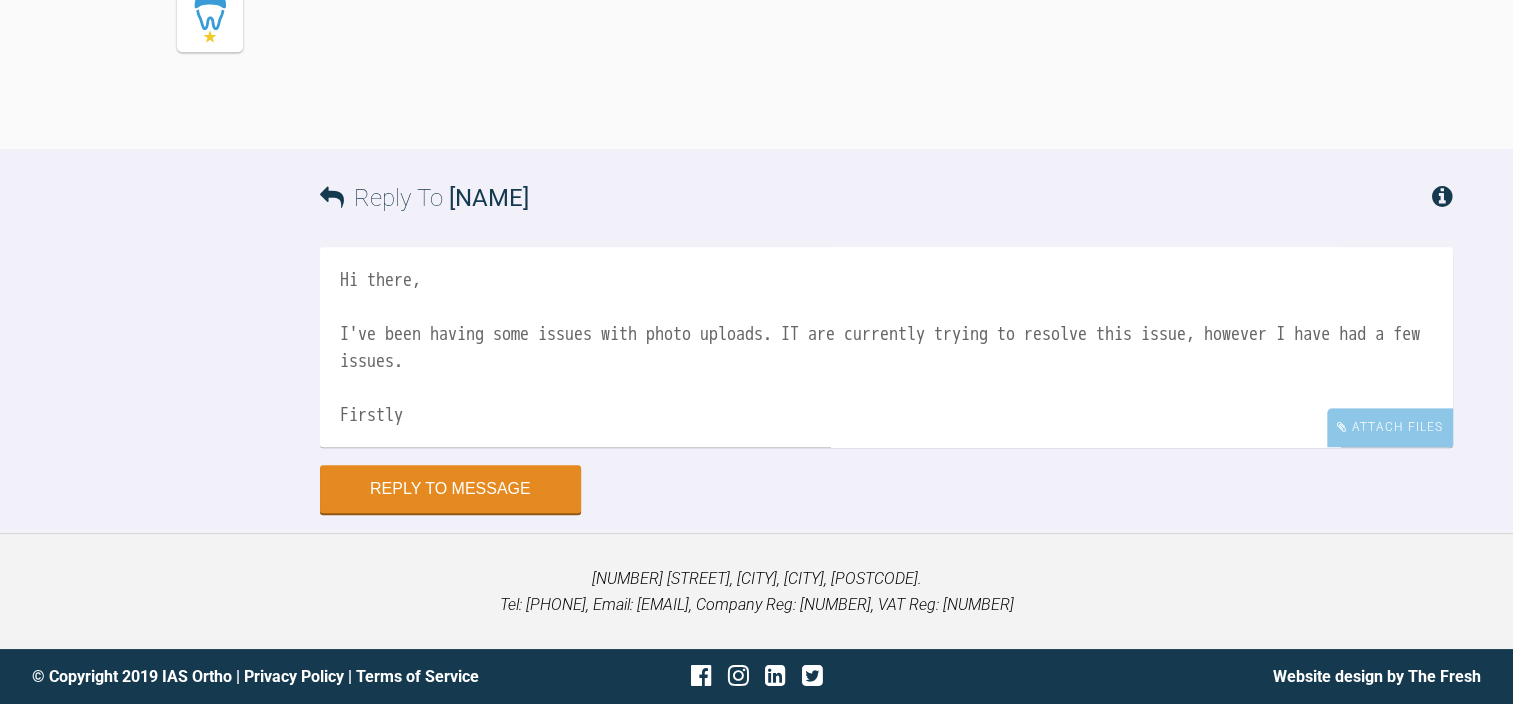 click on "Hi there,
I've been having some issues with photo uploads. IT are currently trying to resolve this issue, however I have had a few issues.
Firstly" at bounding box center [886, 347] 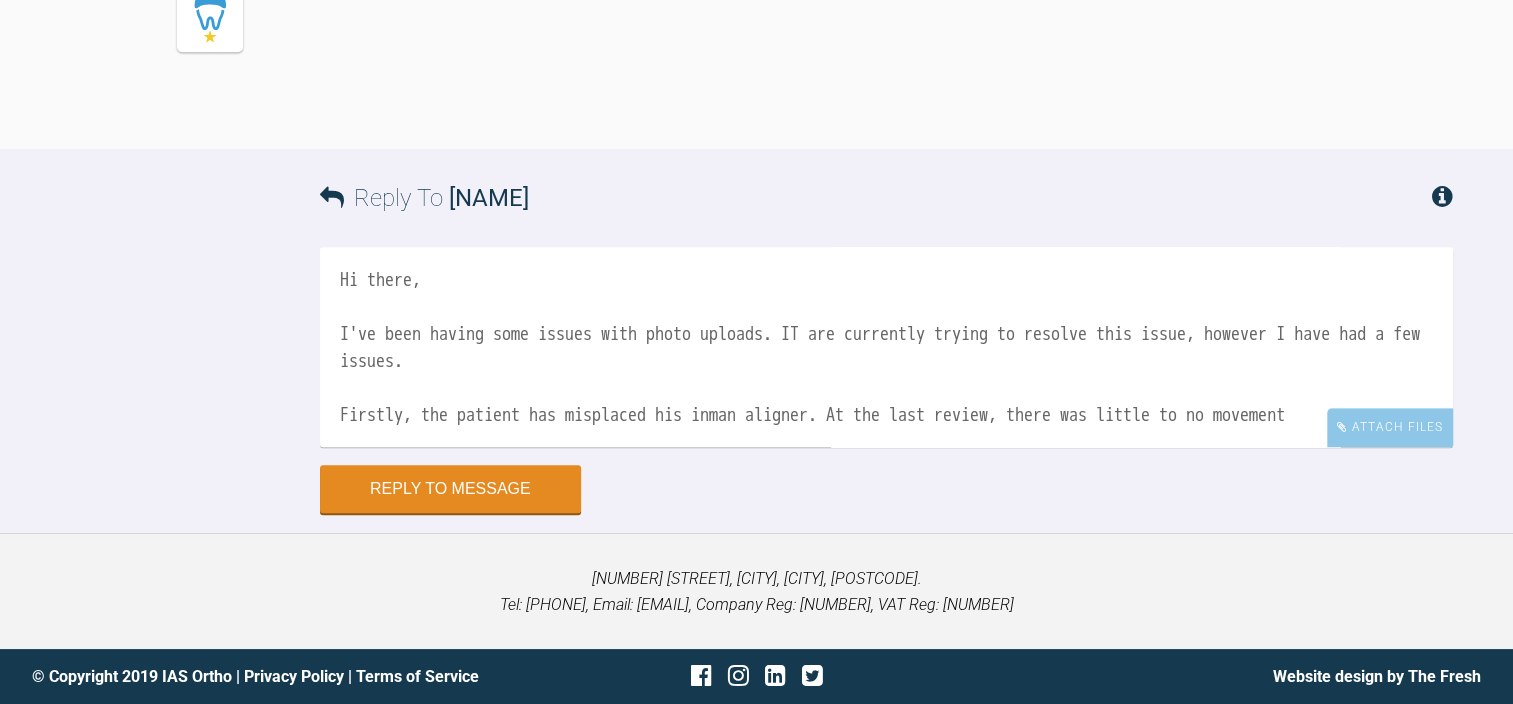 drag, startPoint x: 1076, startPoint y: 419, endPoint x: 1044, endPoint y: 419, distance: 32 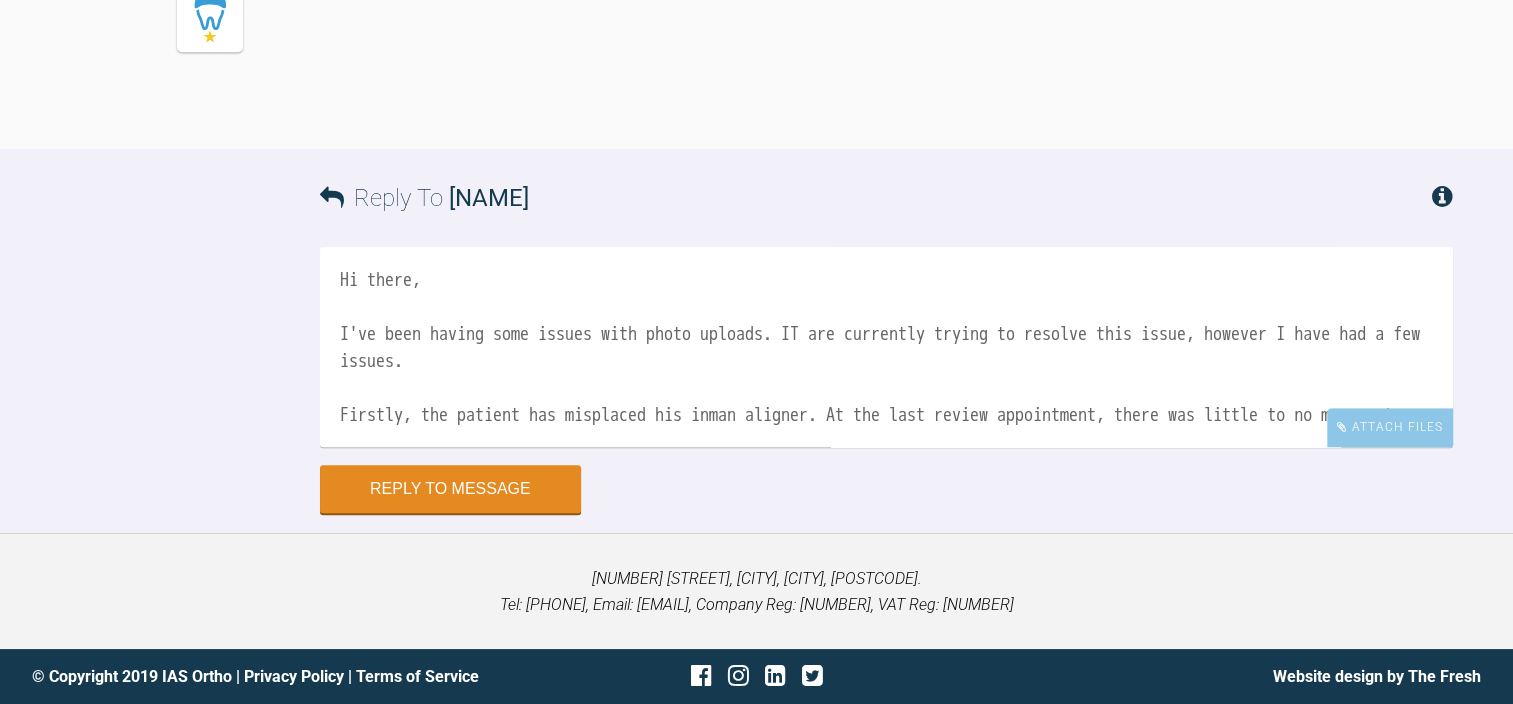 click on "Hi there,
I've been having some issues with photo uploads. IT are currently trying to resolve this issue, however I have had a few issues.
Firstly, the patient has misplaced his inman aligner. At the last review appointment, there was little to no movement" at bounding box center (886, 347) 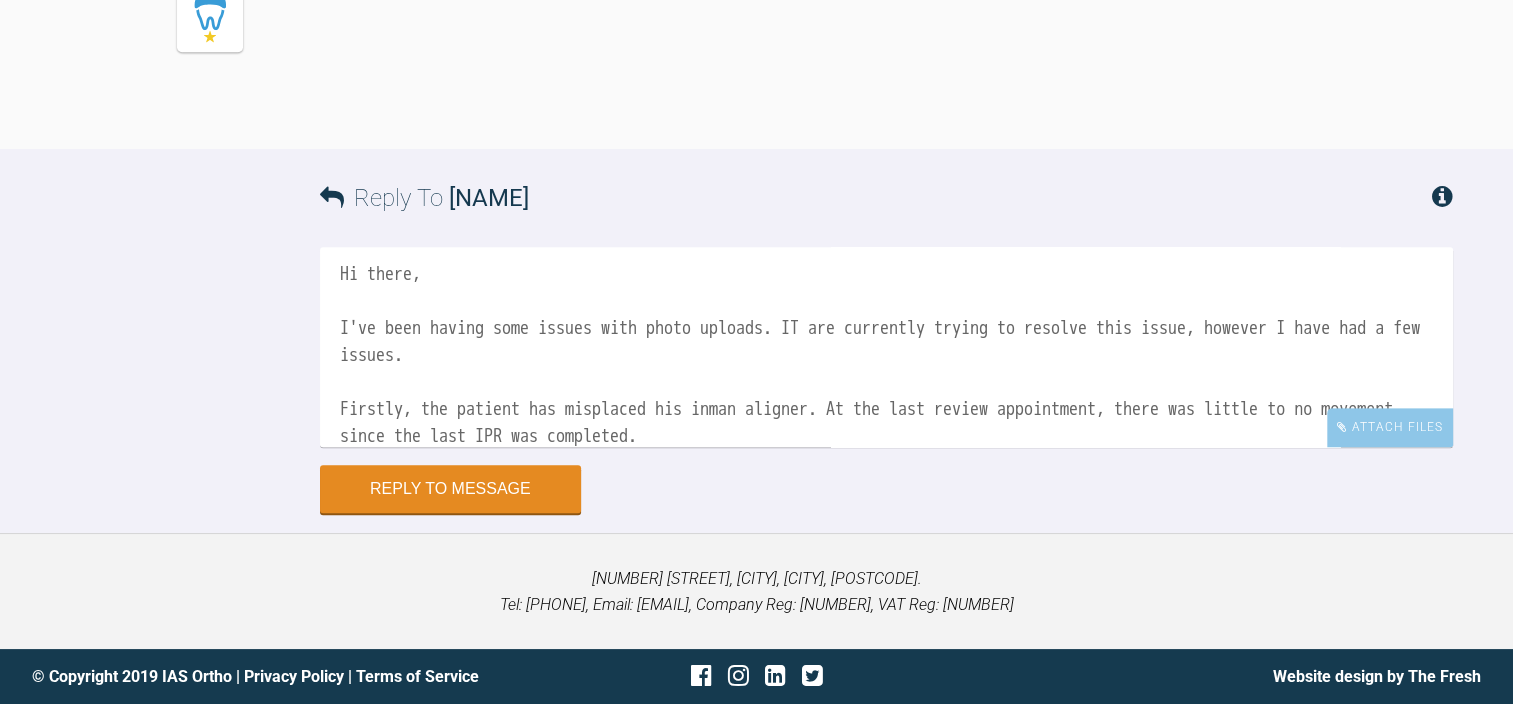 scroll, scrollTop: 34588, scrollLeft: 0, axis: vertical 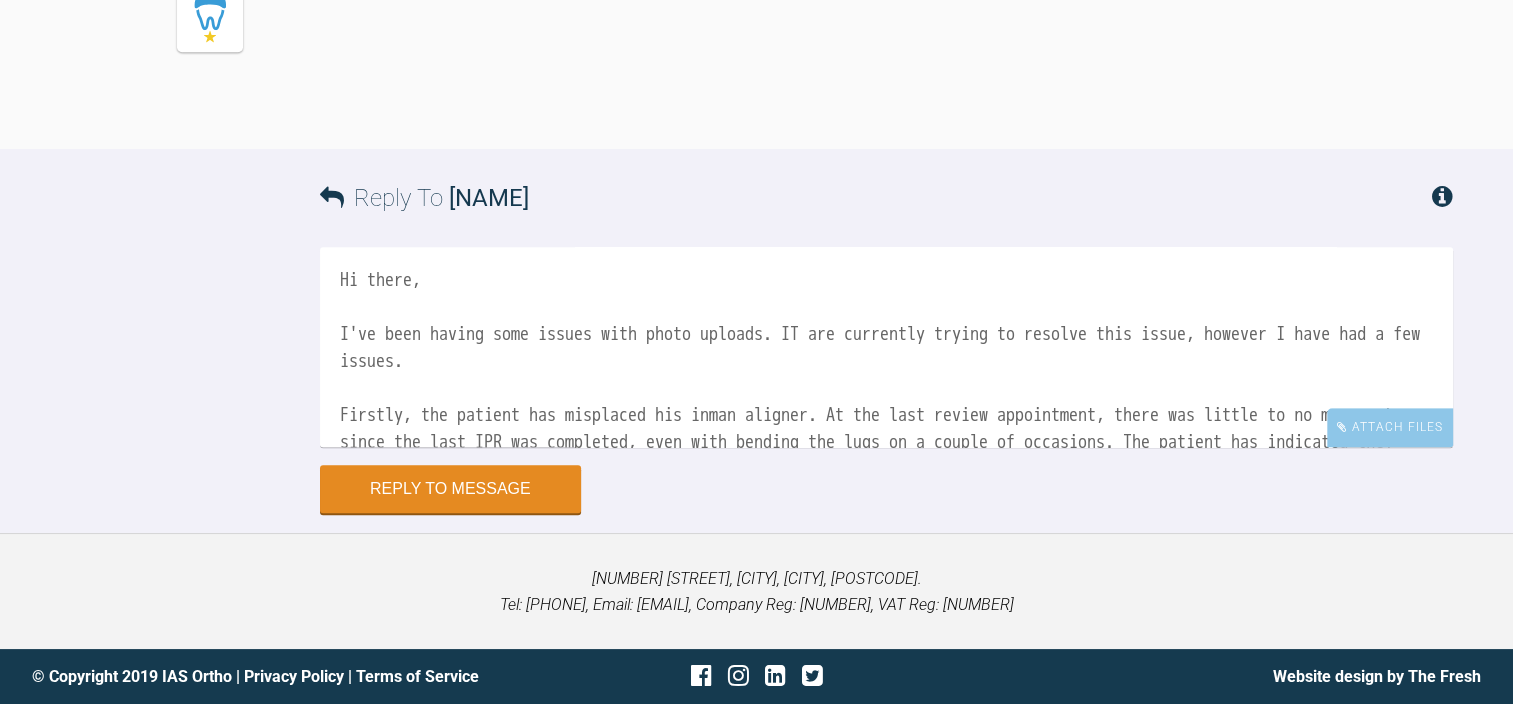 click on "Hi there,
I've been having some issues with photo uploads. IT are currently trying to resolve this issue, however I have had a few issues.
Firstly, the patient has misplaced his inman aligner. At the last review appointment, there was little to no movement since the last IPR was completed, even with bending the lugs on a couple of occasions. The patient has indicated they would prefer to continue the lower arch with aligners if that's possible.
I presume to do this, I would have to redo the spacewise and send for a new archwise from the lab?
Let me know your thoughts. If you need some new photos, I can ask one of the IAS co-ordinators that I;ve been in touch with re problems uploading photos to upload them for me on this thread." at bounding box center [886, 347] 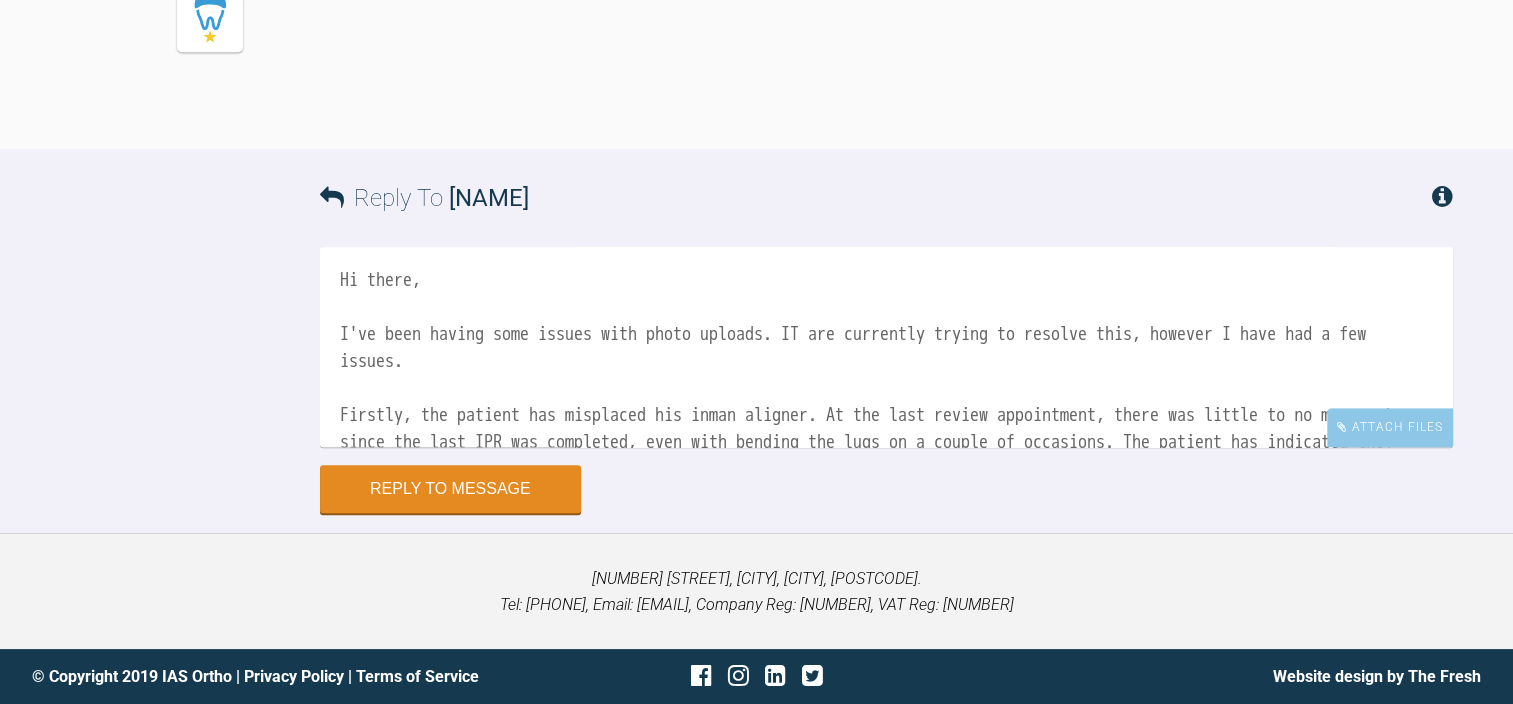 click on "Hi there,
I've been having some issues with photo uploads. IT are currently trying to resolve this, however I have had a few issues.
Firstly, the patient has misplaced his inman aligner. At the last review appointment, there was little to no movement since the last IPR was completed, even with bending the lugs on a couple of occasions. The patient has indicated they would prefer to continue the lower arch with aligners if that's possible.
I presume to do this, I would have to redo the spacewise and send for a new archwise from the lab?
Let me know your thoughts. If you need some new photos, I can ask one of the IAS co-ordinators that I;ve been in touch with re problems uploading photos to upload them for me on this thread." at bounding box center [886, 347] 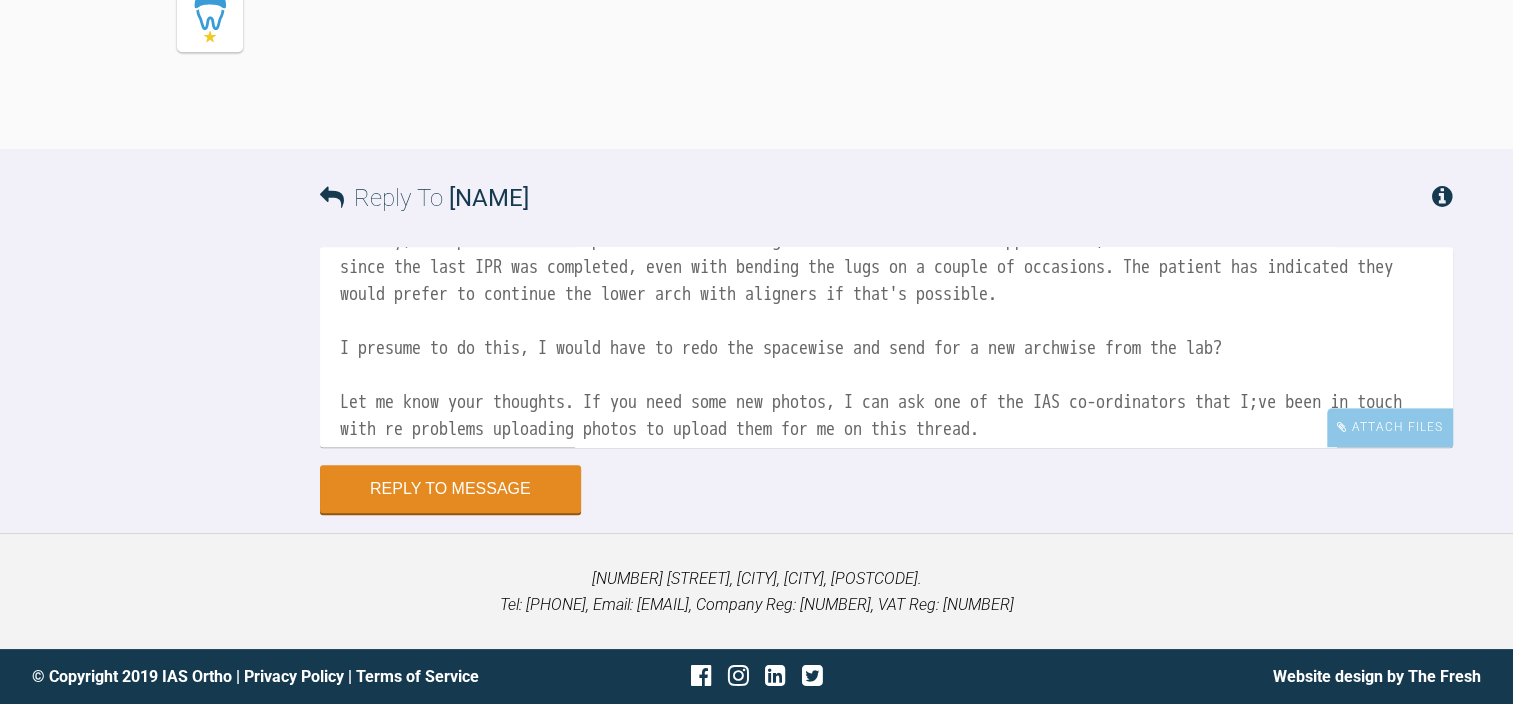 scroll, scrollTop: 191, scrollLeft: 0, axis: vertical 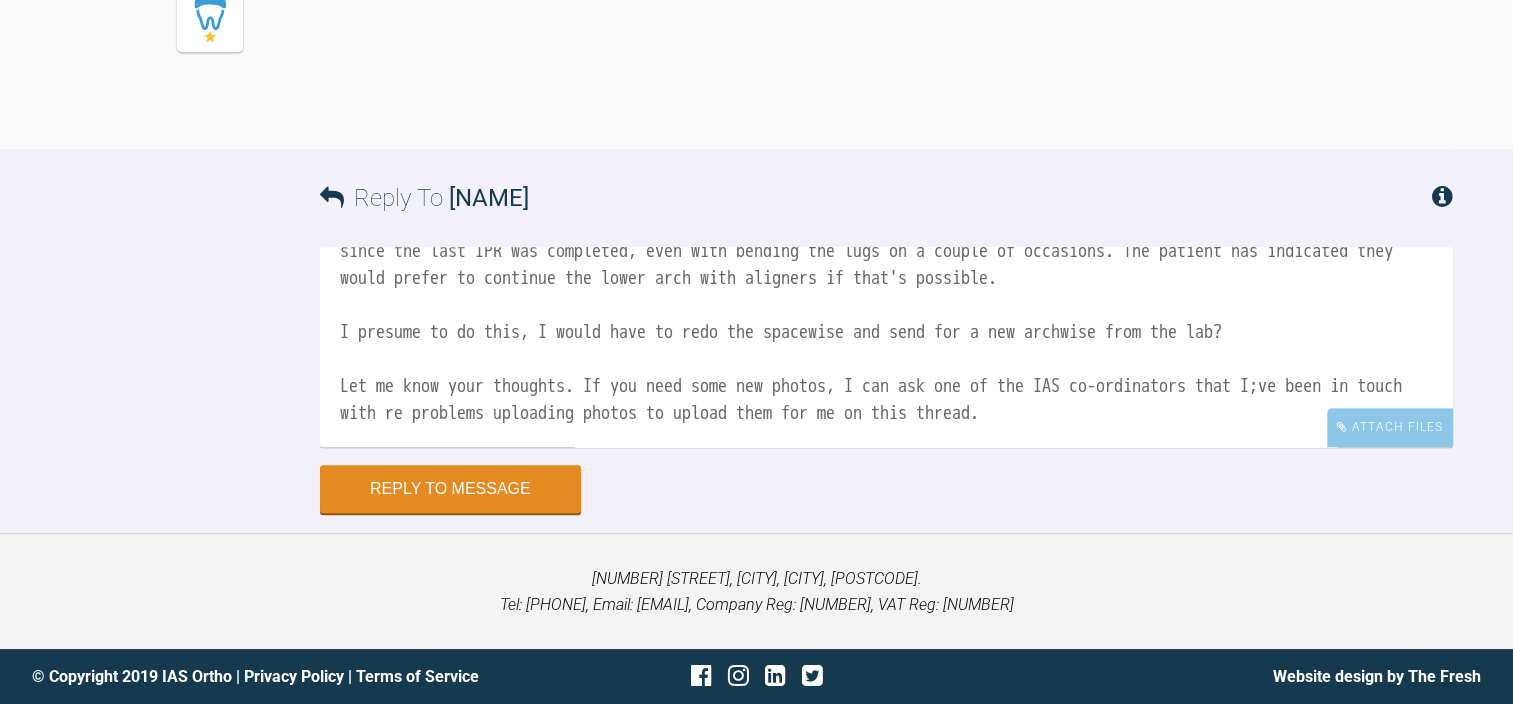click on "Hi there,
I've been having some issues with photo uploads. IT are currently trying to resolve this, however I have had a few issues with this case anyway.
Firstly, the patient has misplaced his inman aligner. At the last review appointment, there was little to no movement since the last IPR was completed, even with bending the lugs on a couple of occasions. The patient has indicated they would prefer to continue the lower arch with aligners if that's possible.
I presume to do this, I would have to redo the spacewise and send for a new archwise from the lab?
Let me know your thoughts. If you need some new photos, I can ask one of the IAS co-ordinators that I;ve been in touch with re problems uploading photos to upload them for me on this thread." at bounding box center [886, 347] 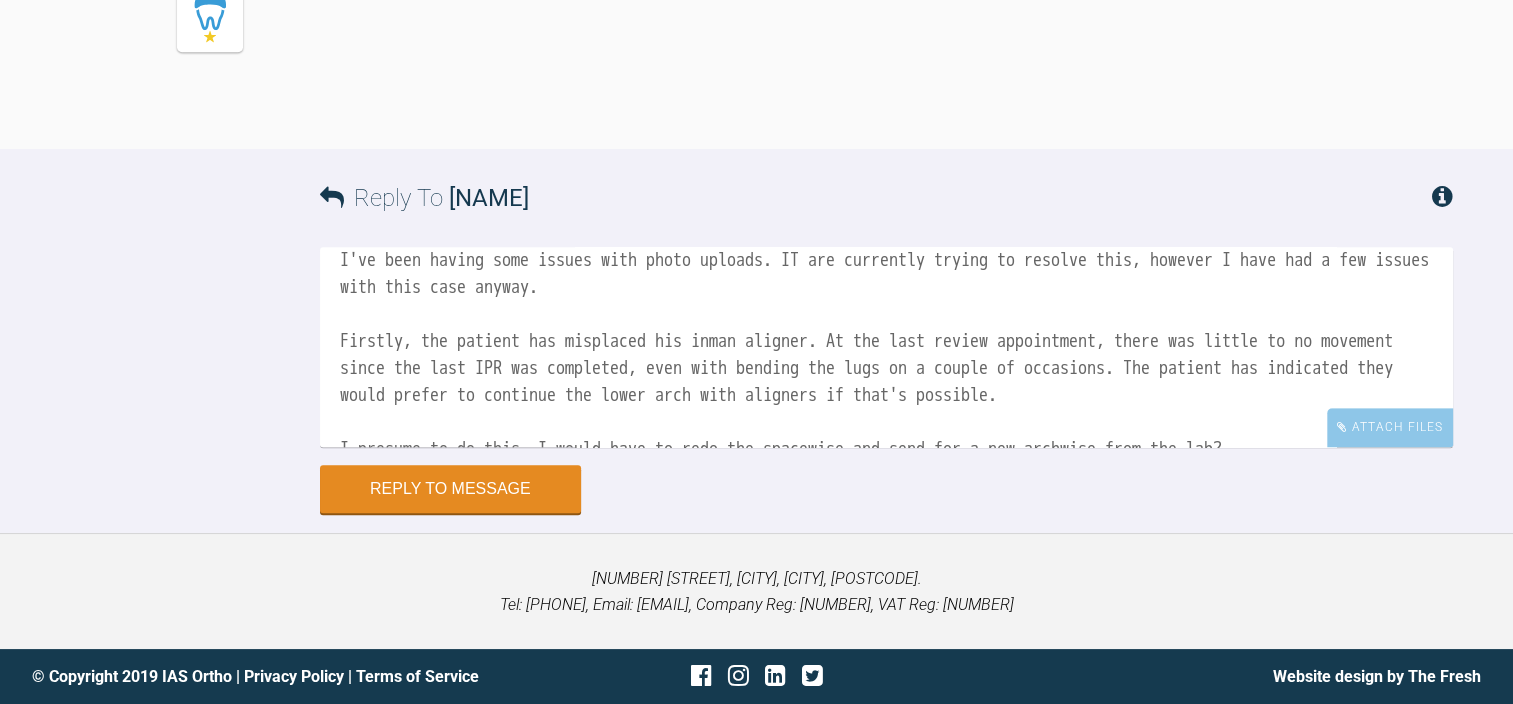 scroll, scrollTop: 76, scrollLeft: 0, axis: vertical 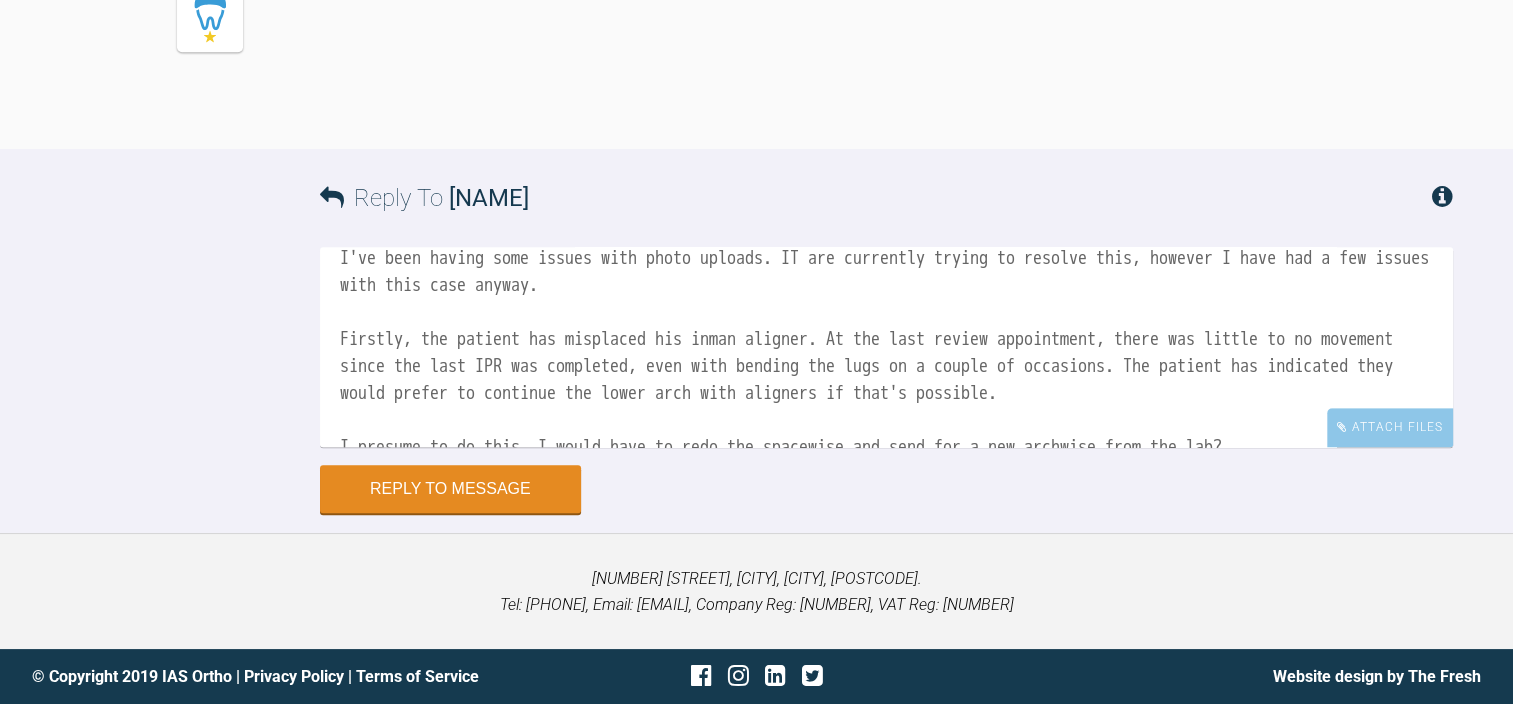 click on "Hi there,
I've been having some issues with photo uploads. IT are currently trying to resolve this, however I have had a few issues with this case anyway.
Firstly, the patient has misplaced his inman aligner. At the last review appointment, there was little to no movement since the last IPR was completed, even with bending the lugs on a couple of occasions. The patient has indicated they would prefer to continue the lower arch with aligners if that's possible.
I presume to do this, I would have to redo the spacewise and send for a new archwise from the lab?
Let me know your thoughts. If you need some new photos, I can ask one of the IAS co-ordinators that I've been in touch with re problems uploading photos to upload them for me on this thread." at bounding box center (886, 347) 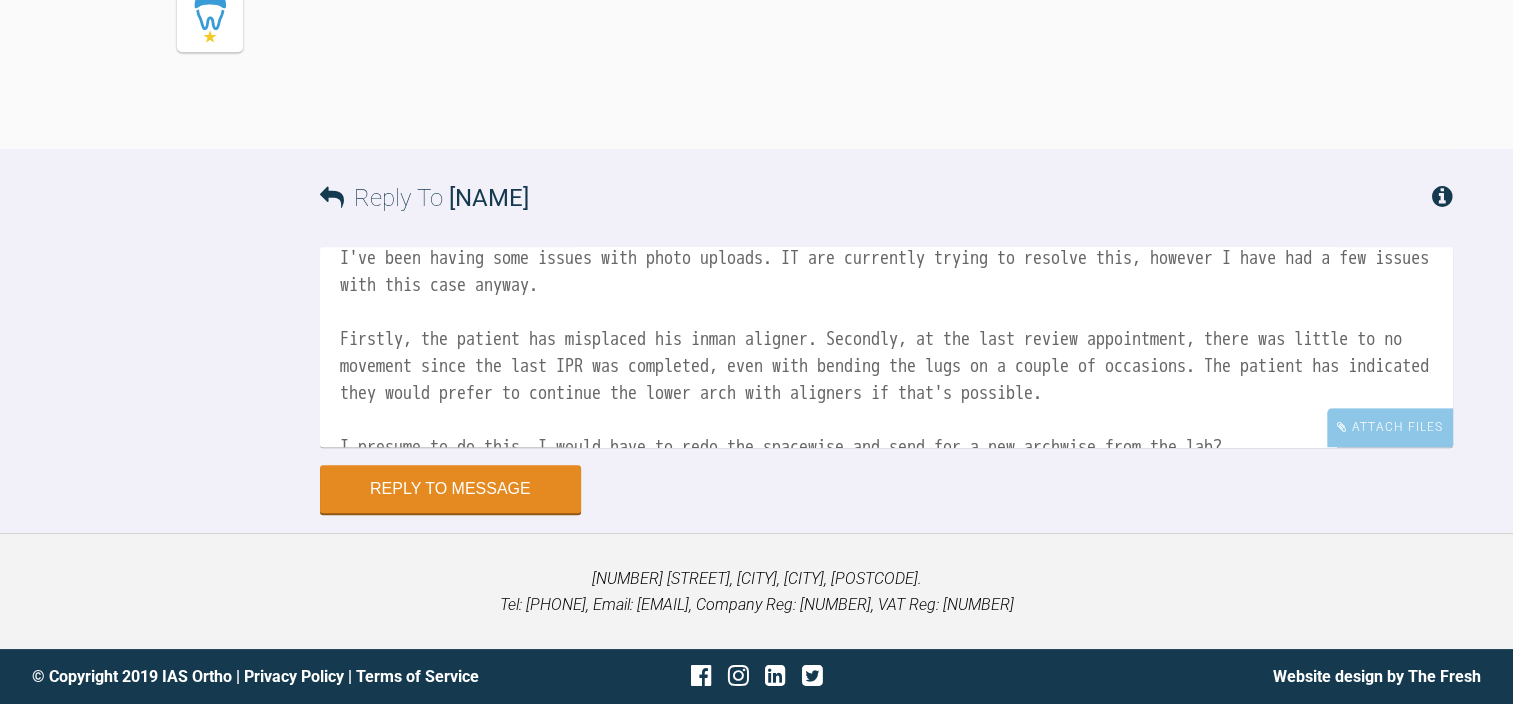 click on "Hi there,
I've been having some issues with photo uploads. IT are currently trying to resolve this, however I have had a few issues with this case anyway.
Firstly, the patient has misplaced his inman aligner. Secondly, at the last review appointment, there was little to no movement since the last IPR was completed, even with bending the lugs on a couple of occasions. The patient has indicated they would prefer to continue the lower arch with aligners if that's possible.
I presume to do this, I would have to redo the spacewise and send for a new archwise from the lab?
Let me know your thoughts. If you need some new photos, I can ask one of the IAS co-ordinators that I've been in touch with re problems uploading photos to upload them for me on this thread." at bounding box center [886, 347] 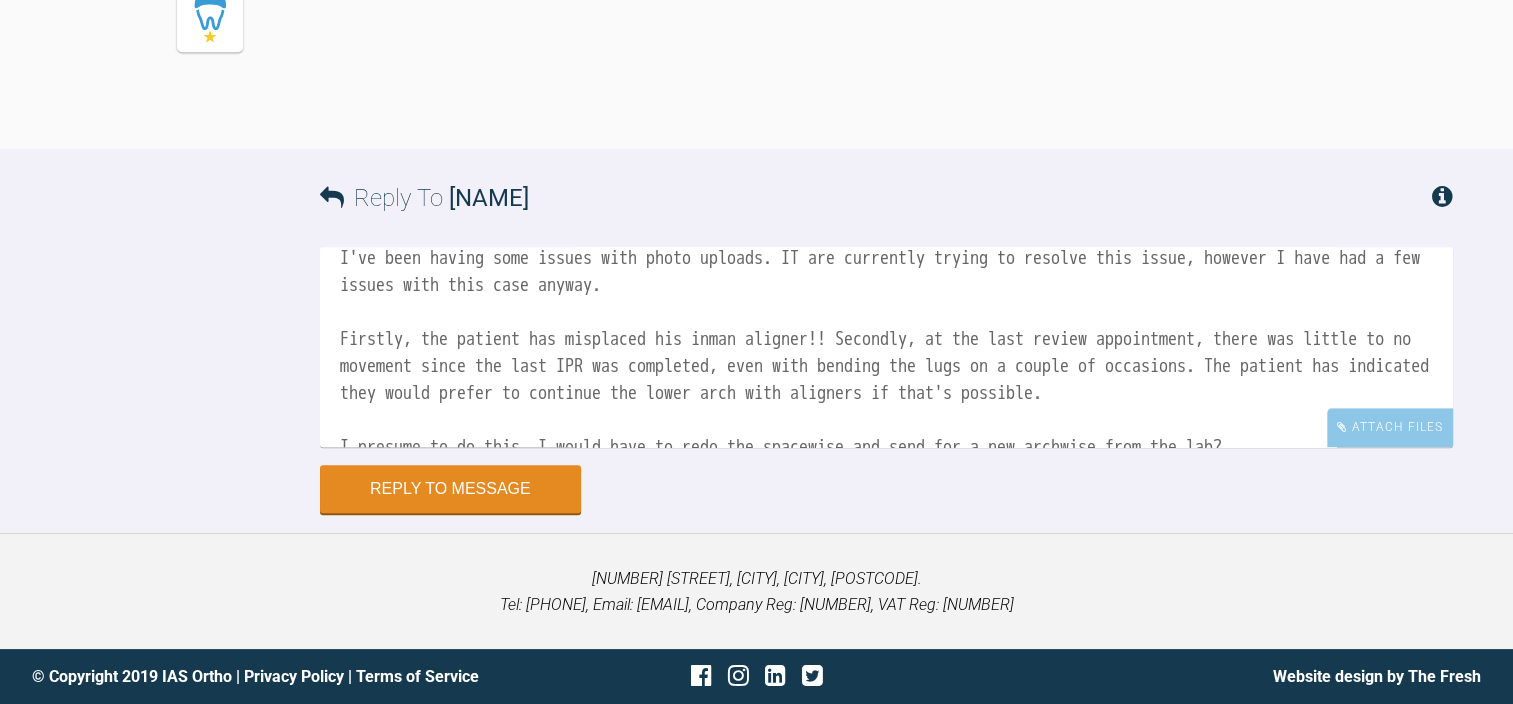 click on "Hi there,
I've been having some issues with photo uploads. IT are currently trying to resolve this, however I have had a few issues with this case anyway.
Firstly, the patient has misplaced his inman aligner!! Secondly, at the last review appointment, there was little to no movement since the last IPR was completed, even with bending the lugs on a couple of occasions. The patient has indicated they would prefer to continue the lower arch with aligners if that's possible.
I presume to do this, I would have to redo the spacewise and send for a new archwise from the lab?
Let me know your thoughts. If you need some new photos, I can ask one of the IAS co-ordinators that I've been in touch with re problems uploading photos to upload them for me on this thread." at bounding box center [886, 347] 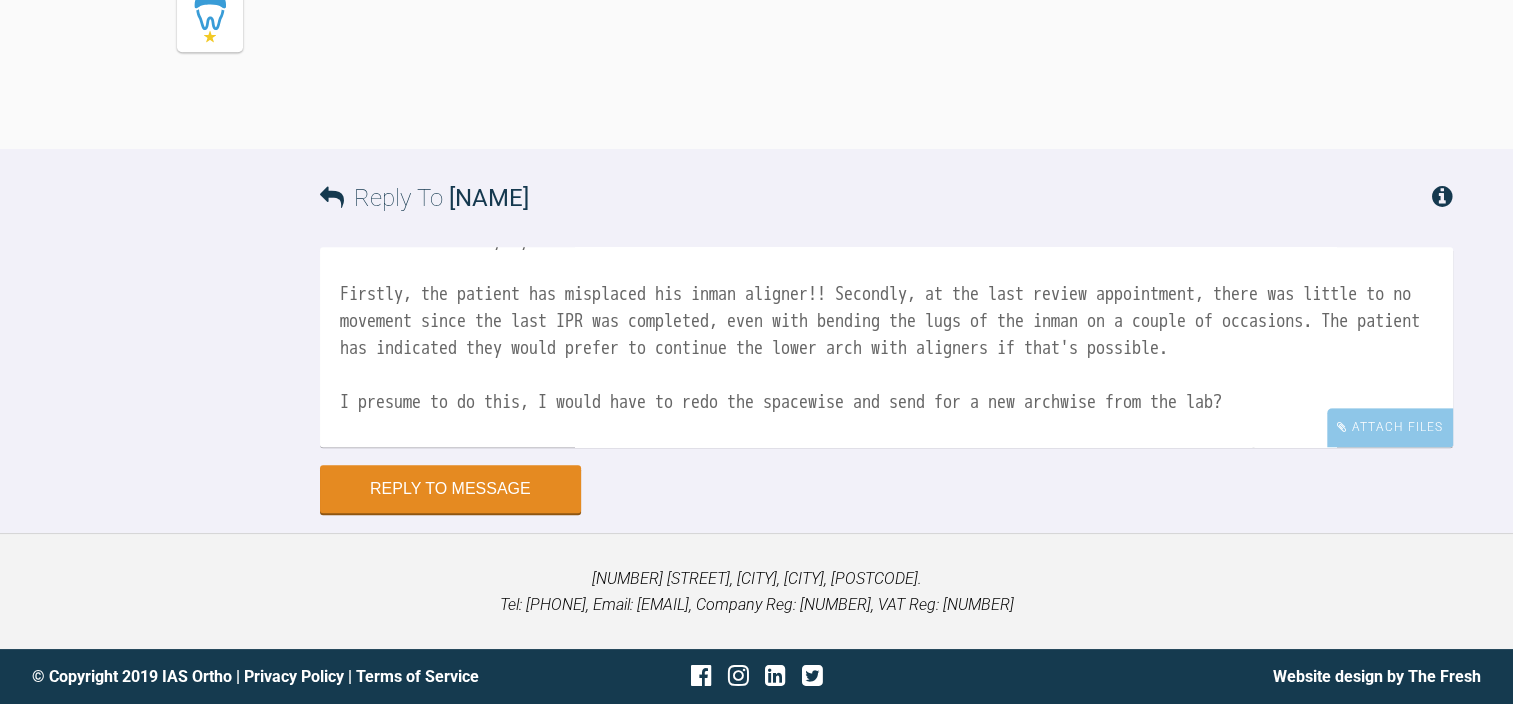 scroll, scrollTop: 122, scrollLeft: 0, axis: vertical 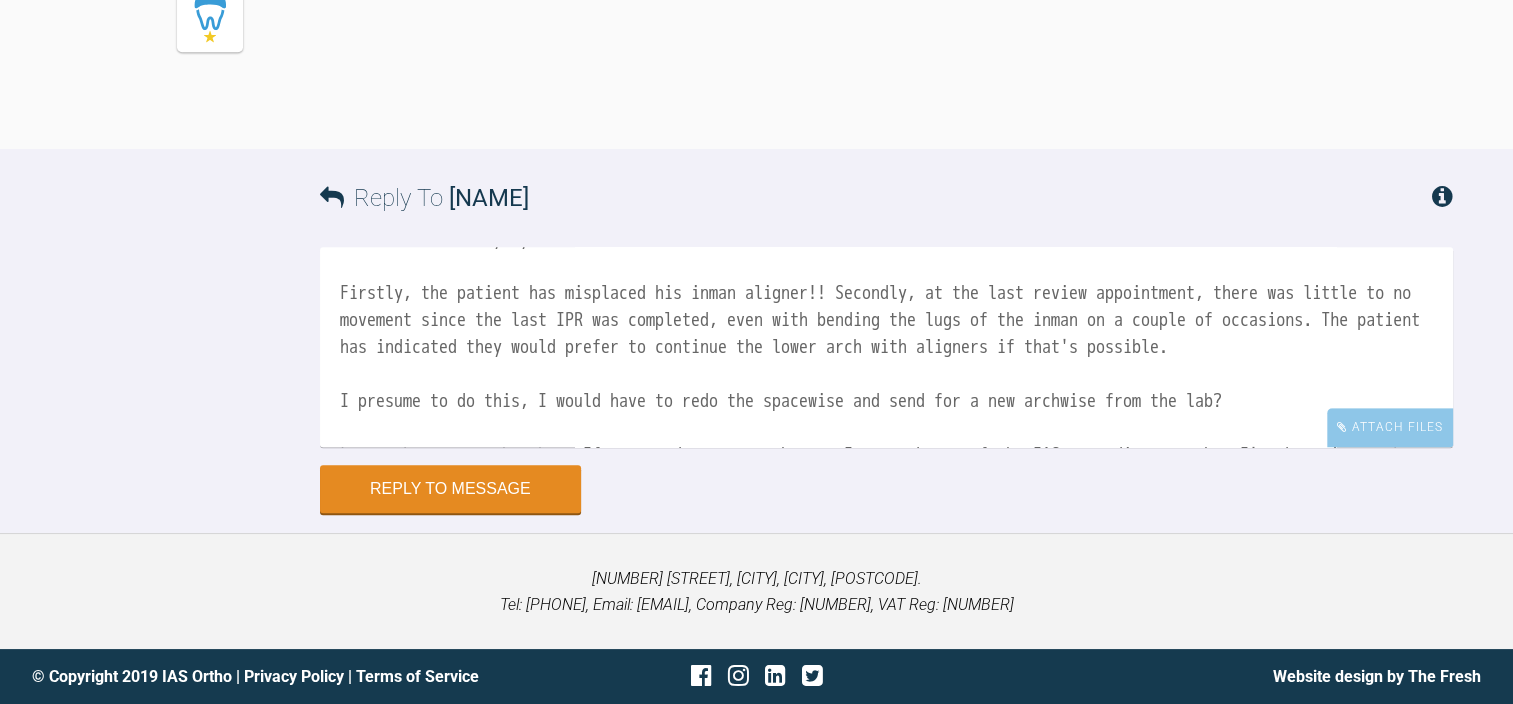 click on "Hi there,
I've been having some issues with photo uploads. IT are currently trying to resolve this, however I have had a few issues with this case anyway.
Firstly, the patient has misplaced his inman aligner!! Secondly, at the last review appointment, there was little to no movement since the last IPR was completed, even with bending the lugs of the inman on a couple of occasions. The patient has indicated they would prefer to continue the lower arch with aligners if that's possible.
I presume to do this, I would have to redo the spacewise and send for a new archwise from the lab?
Let me know your thoughts. If you need some new photos, I can ask one of the IAS co-ordinators that I've been in touch with re problems uploading photos to upload them for me on this thread." at bounding box center [886, 347] 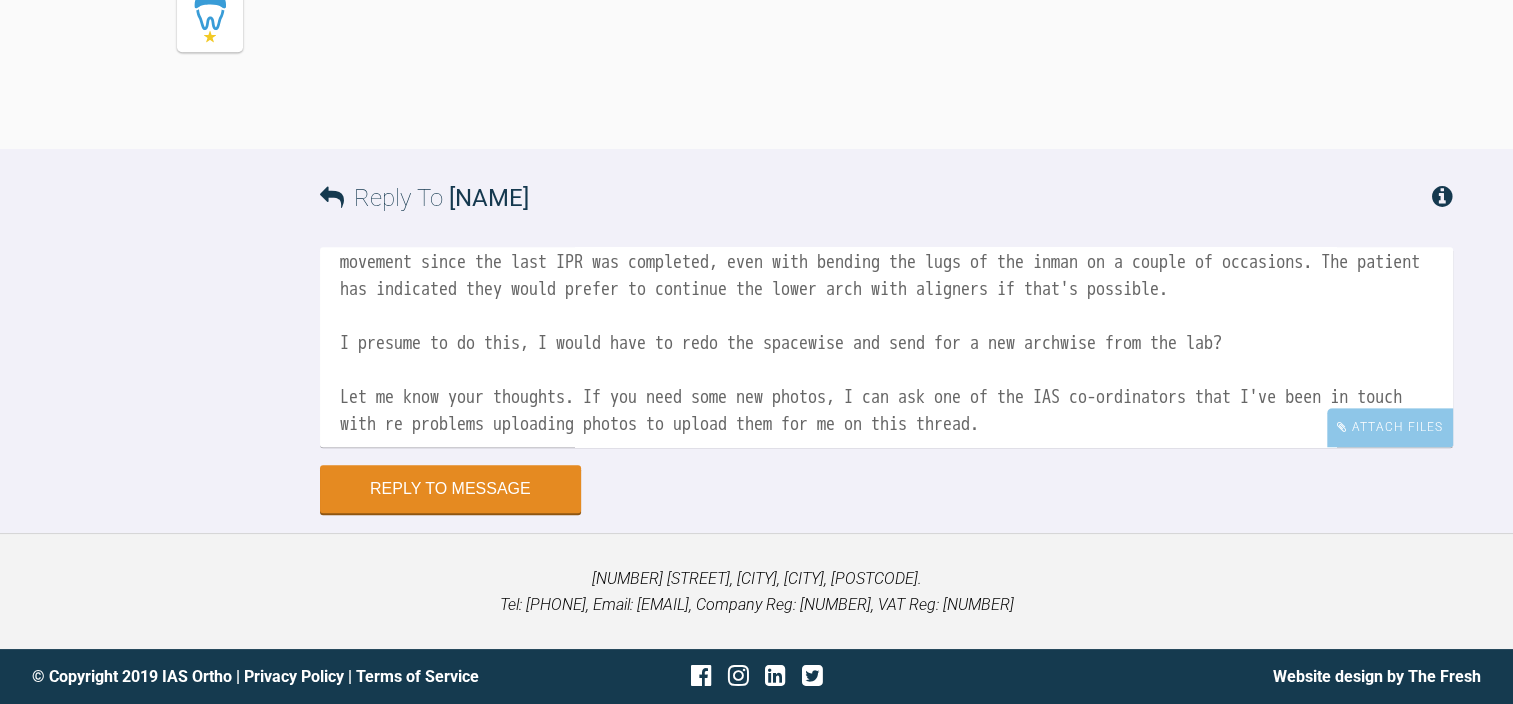 scroll, scrollTop: 218, scrollLeft: 0, axis: vertical 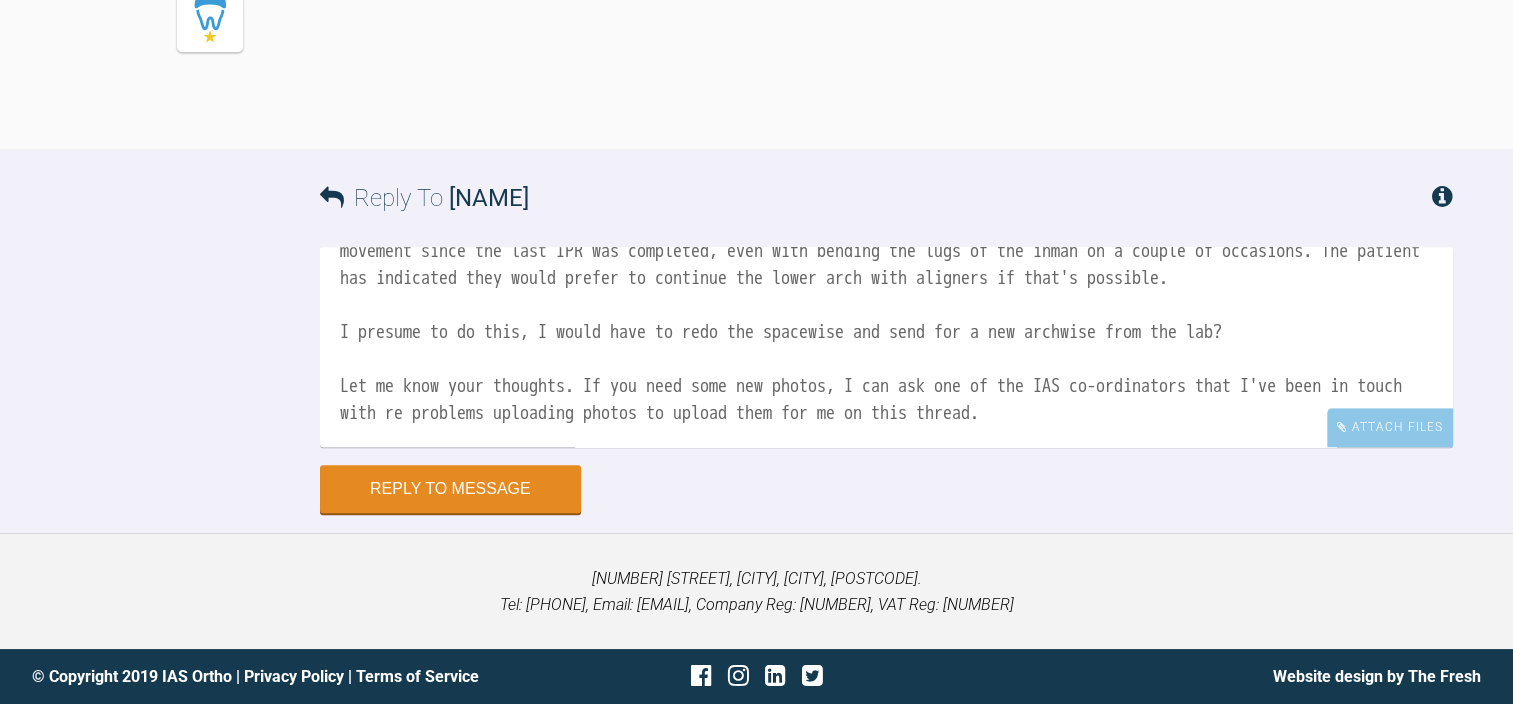 click on "Hi there,
I've been having some issues with photo uploads. IT are currently trying to resolve this, however I have had a few issues with this case anyway.
Firstly, the patient has misplaced his inman aligner!! Secondly, at the last review appointment, there was little to no movement since the last IPR was completed, even with bending the lugs of the inman on a couple of occasions. The patient has indicated they would prefer to continue the lower arch with aligners if that's possible.
I presume to do this, I would have to redo the spacewise and send for a new archwise from the lab?
Let me know your thoughts. If you need some new photos, I can ask one of the IAS co-ordinators that I've been in touch with re problems uploading photos to upload them for me on this thread." at bounding box center (886, 347) 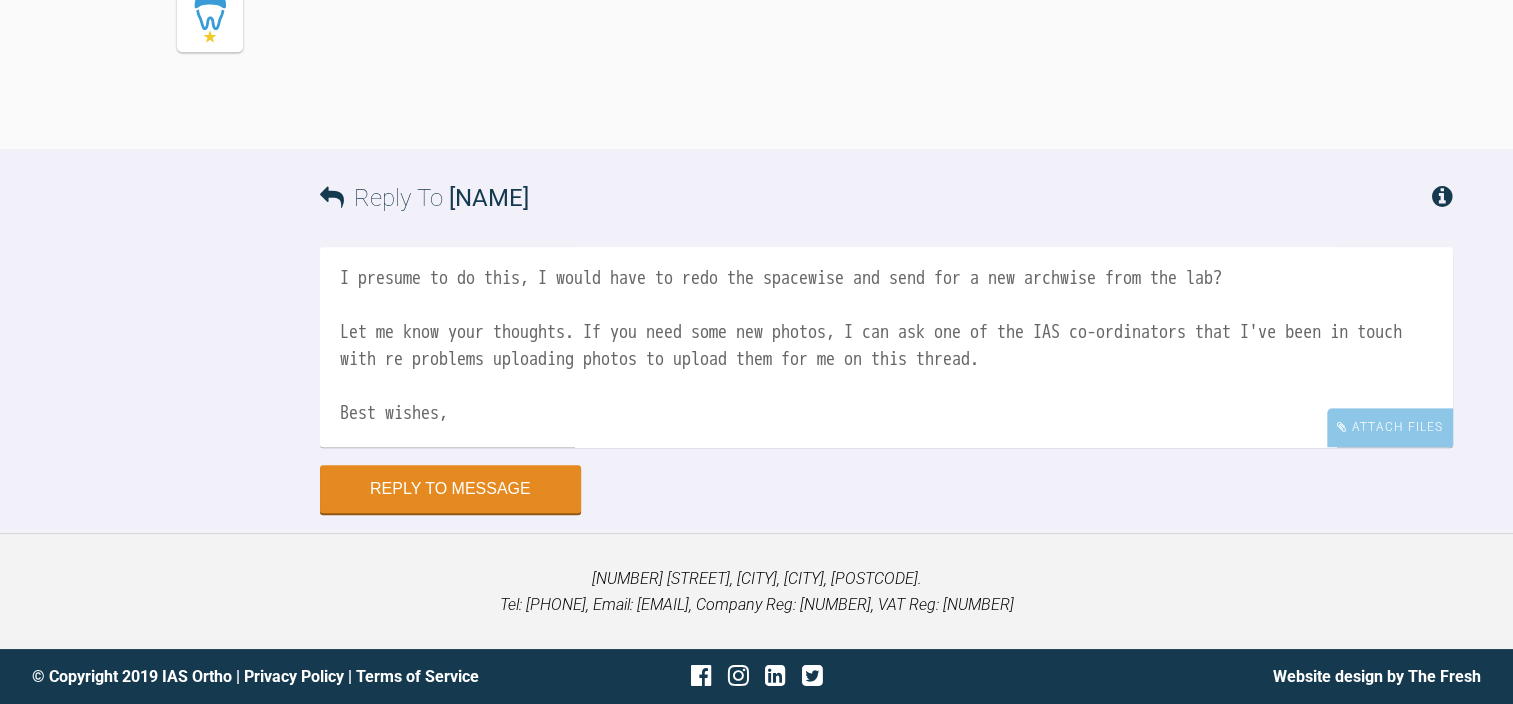 scroll, scrollTop: 303, scrollLeft: 0, axis: vertical 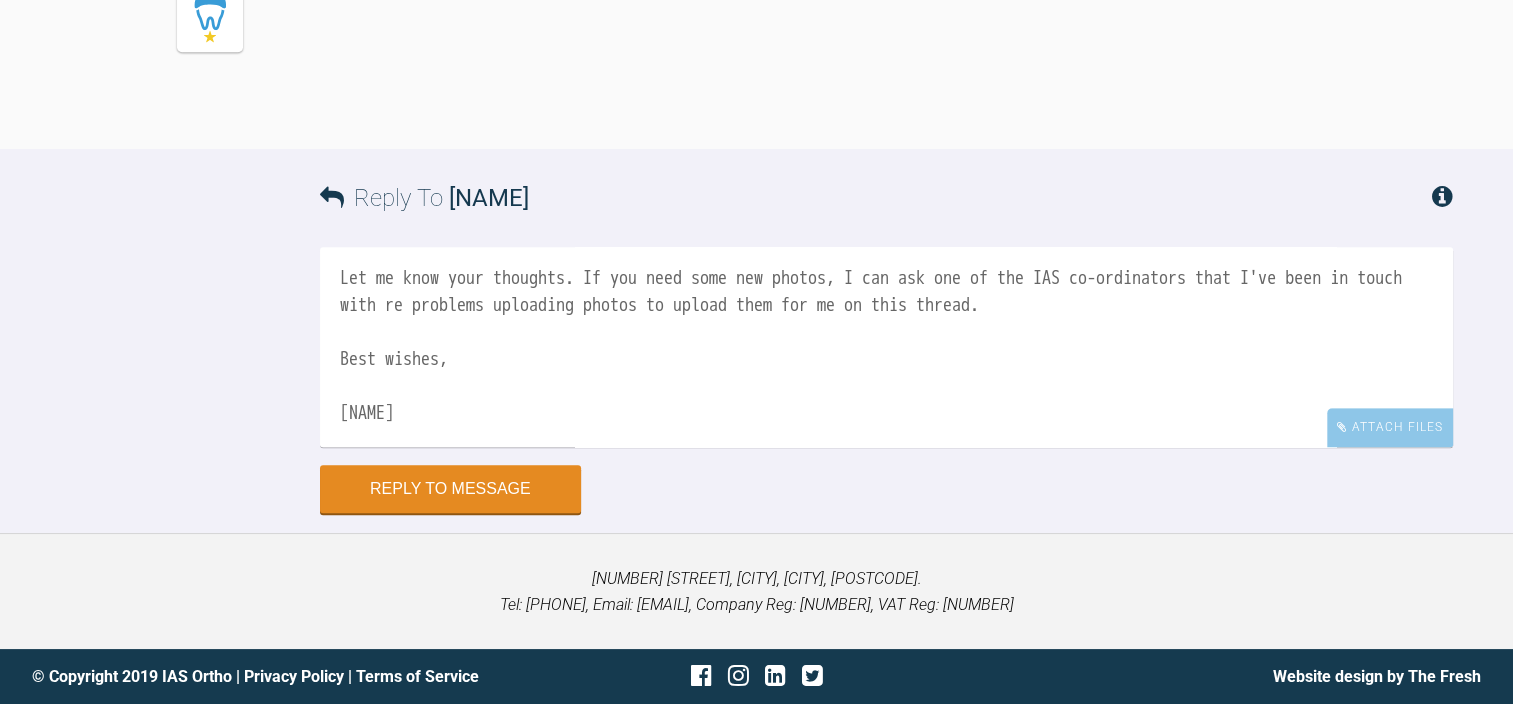 type on "Hi there,
I've been having some issues with photo uploads. IT are currently trying to resolve this, however I have had a few issues with this case anyway.
Firstly, the patient has misplaced his inman aligner!! Secondly, at the last review appointment, there was little to no movement since the last IPR was completed, even with bending the lugs of the inman on a couple of occasions. The patient has indicated they would prefer to continue the lower arch with aligners if that's possible.
I presume to do this, I would have to redo the spacewise and send for a new archwise from the lab?
Let me know your thoughts. If you need some new photos, I can ask one of the IAS co-ordinators that I've been in touch with re problems uploading photos to upload them for me on this thread.
Best wishes,
Robyn" 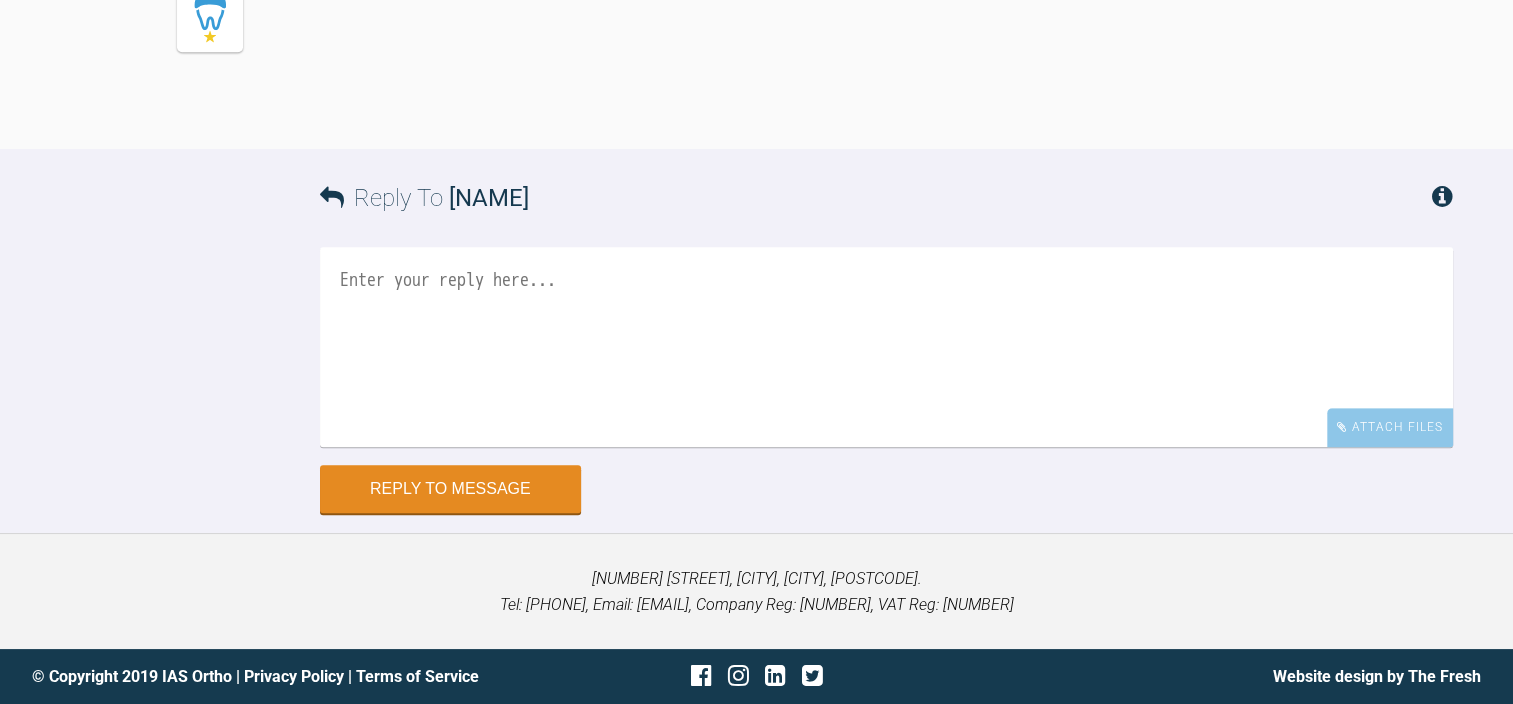 scroll, scrollTop: 0, scrollLeft: 0, axis: both 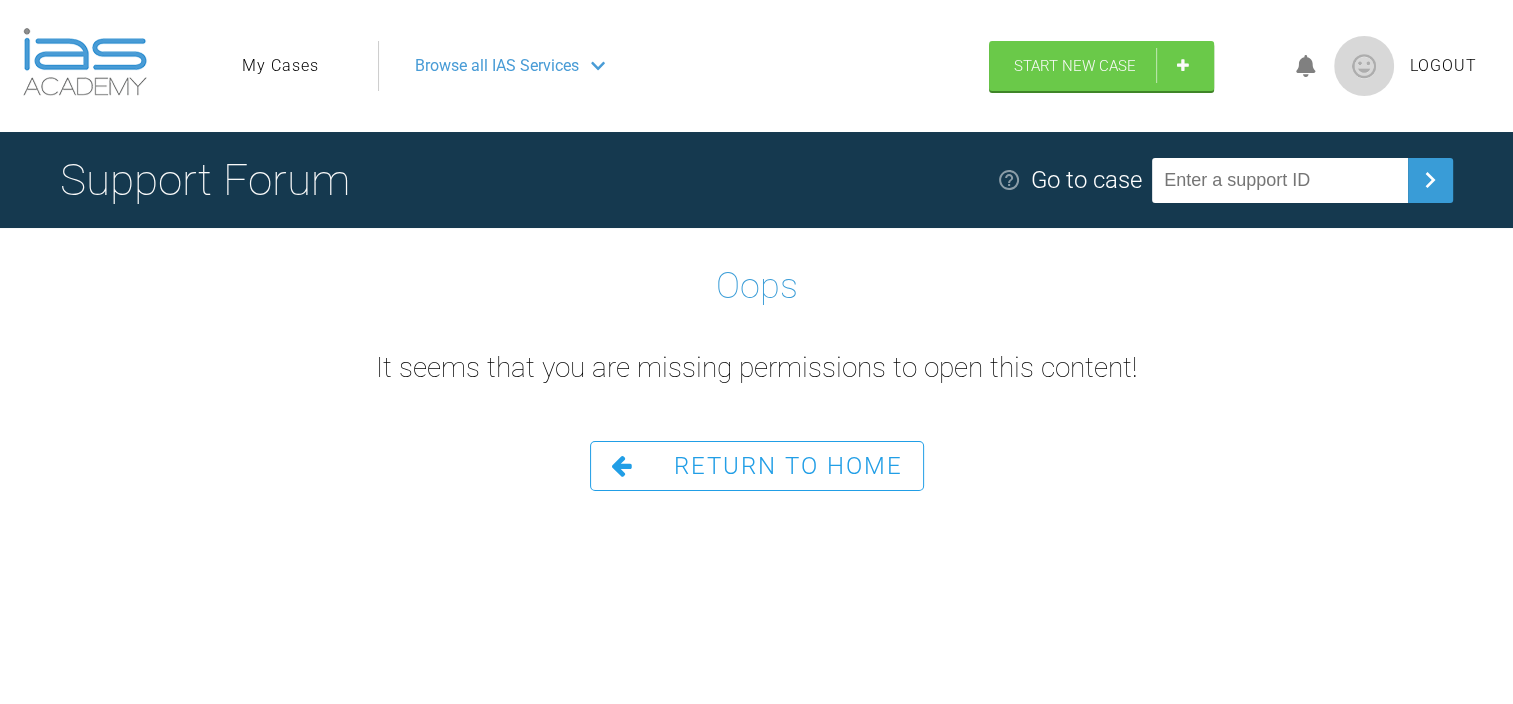 click on "Return To Home" at bounding box center (788, 466) 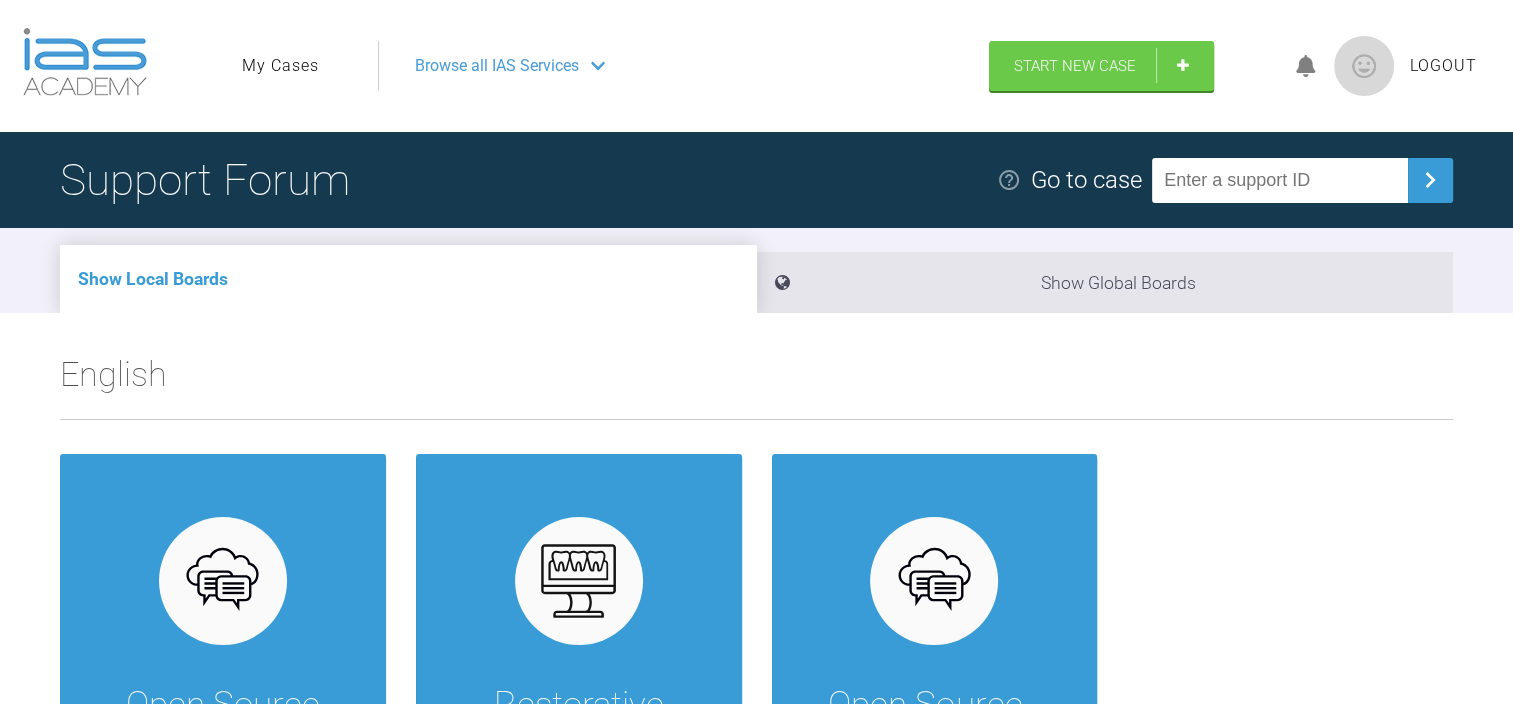 click at bounding box center (1306, 66) 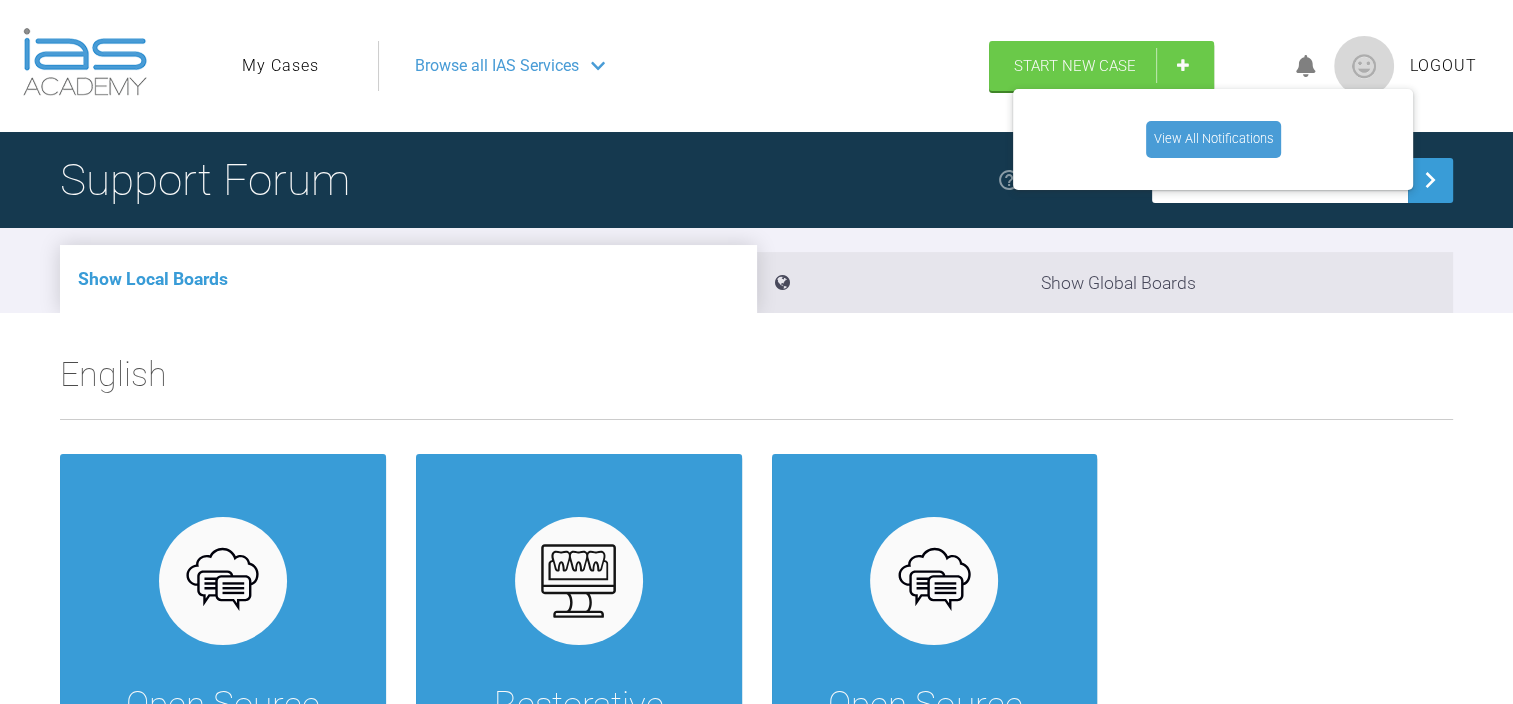 click on "View All Notifications" at bounding box center [1213, 139] 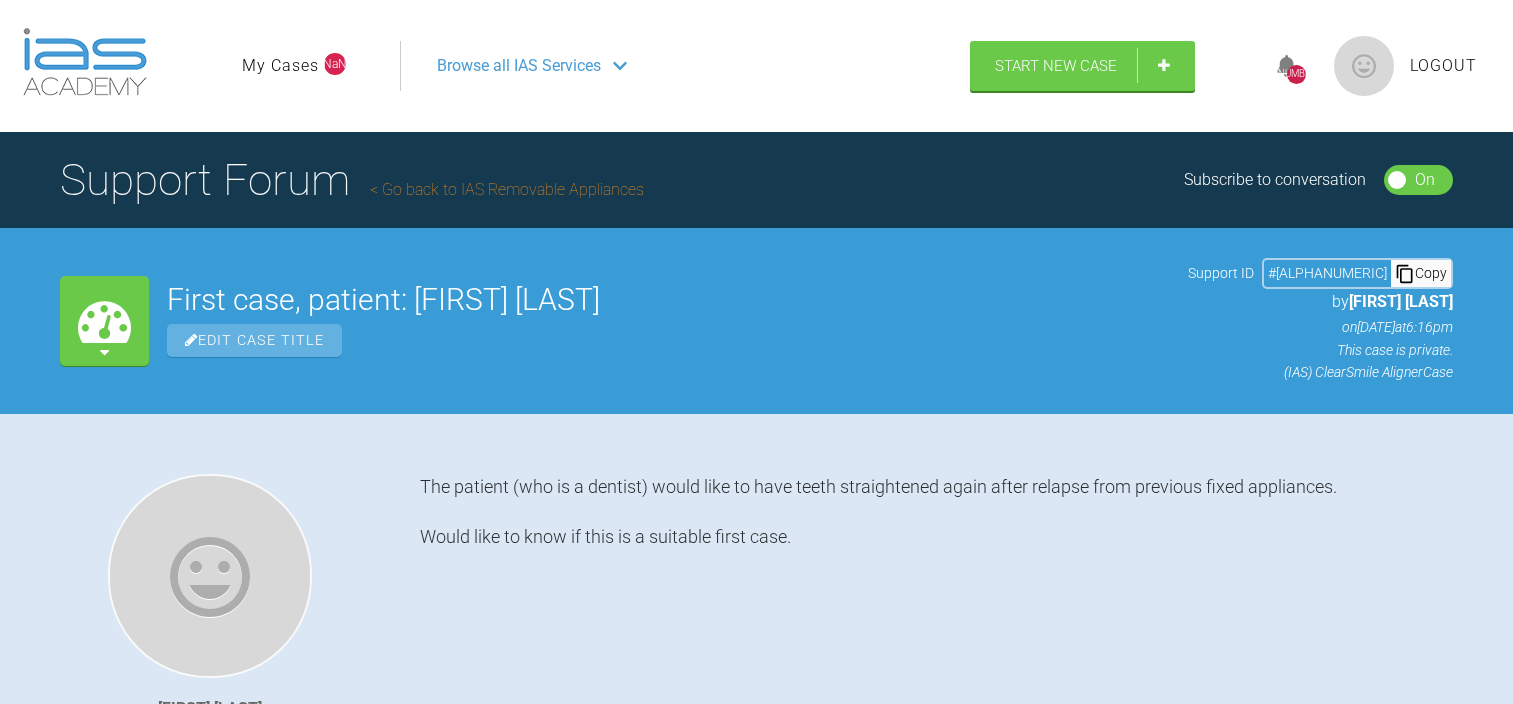 scroll, scrollTop: 0, scrollLeft: 0, axis: both 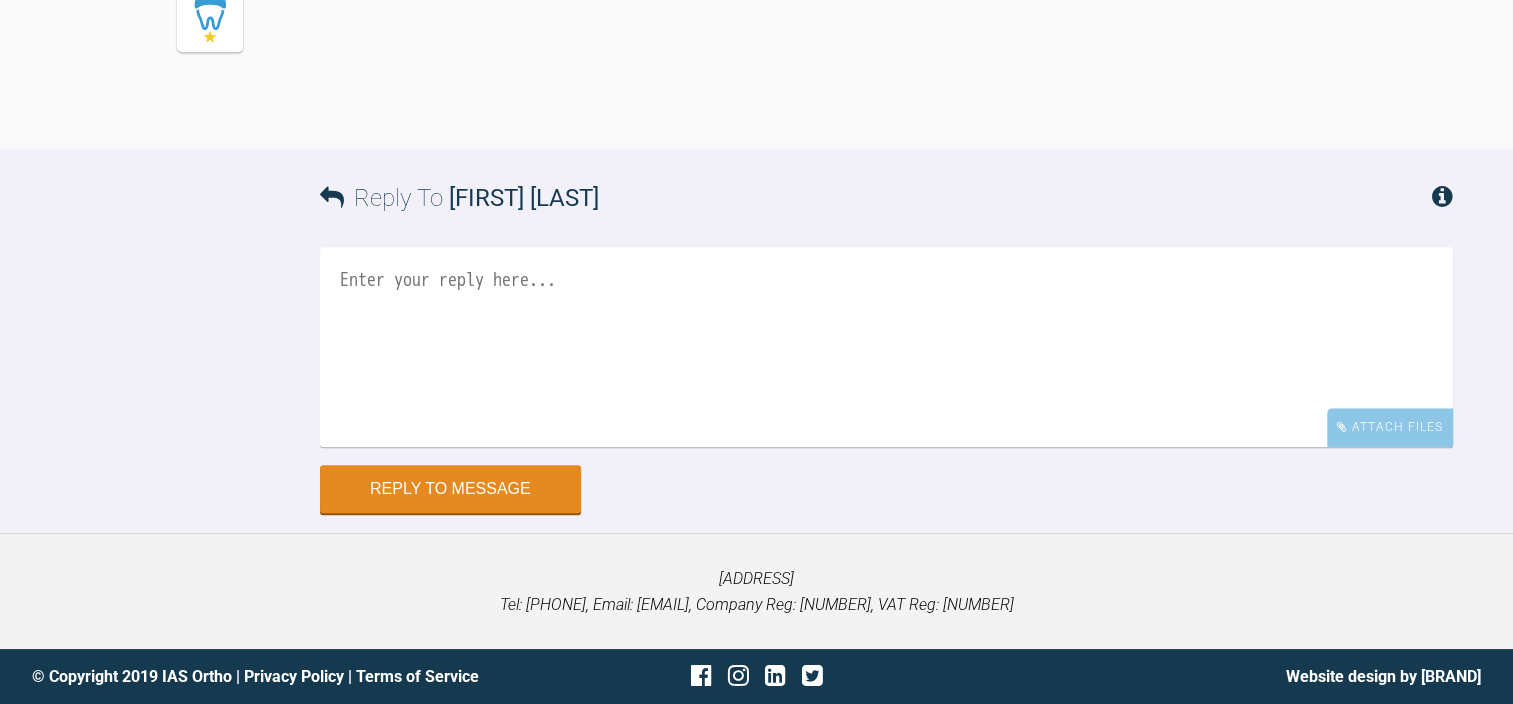click at bounding box center [886, 347] 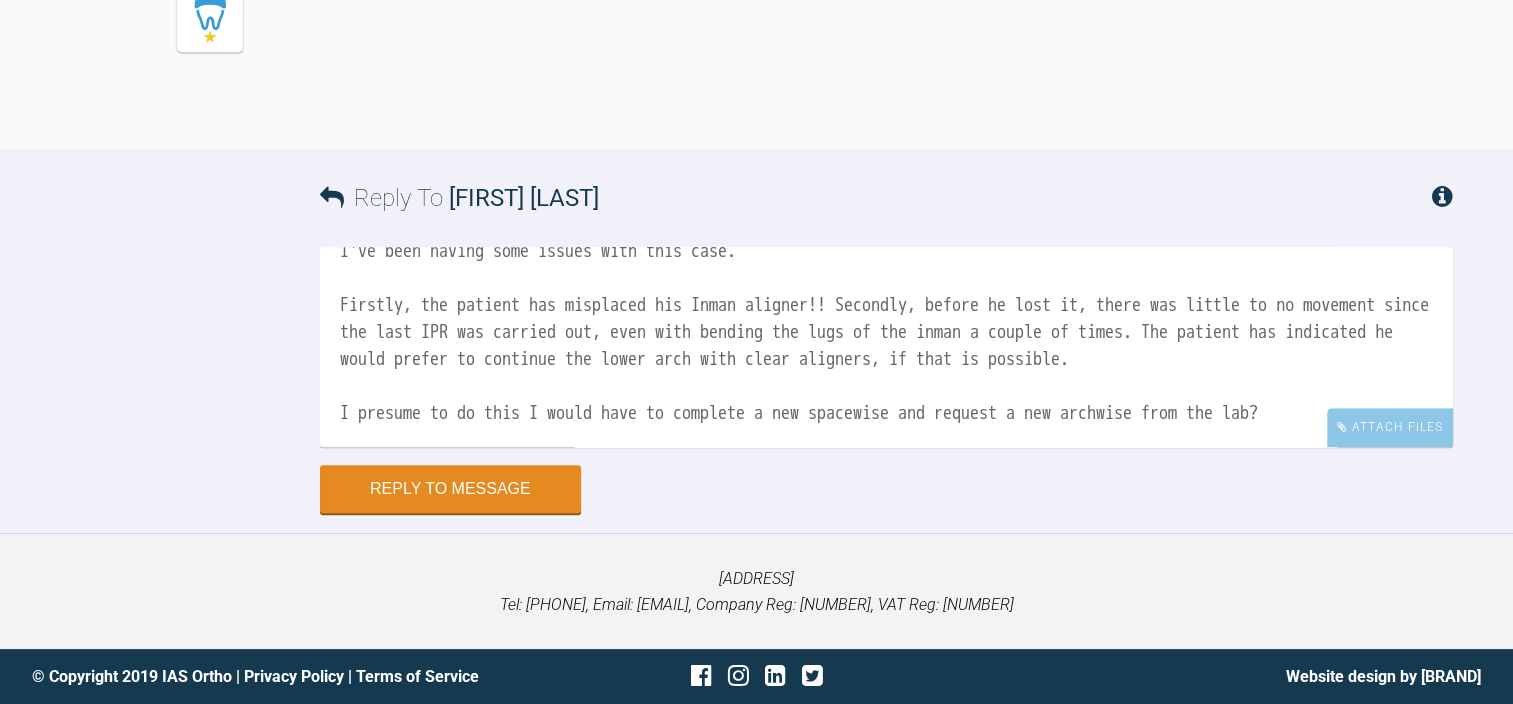 scroll, scrollTop: 141, scrollLeft: 0, axis: vertical 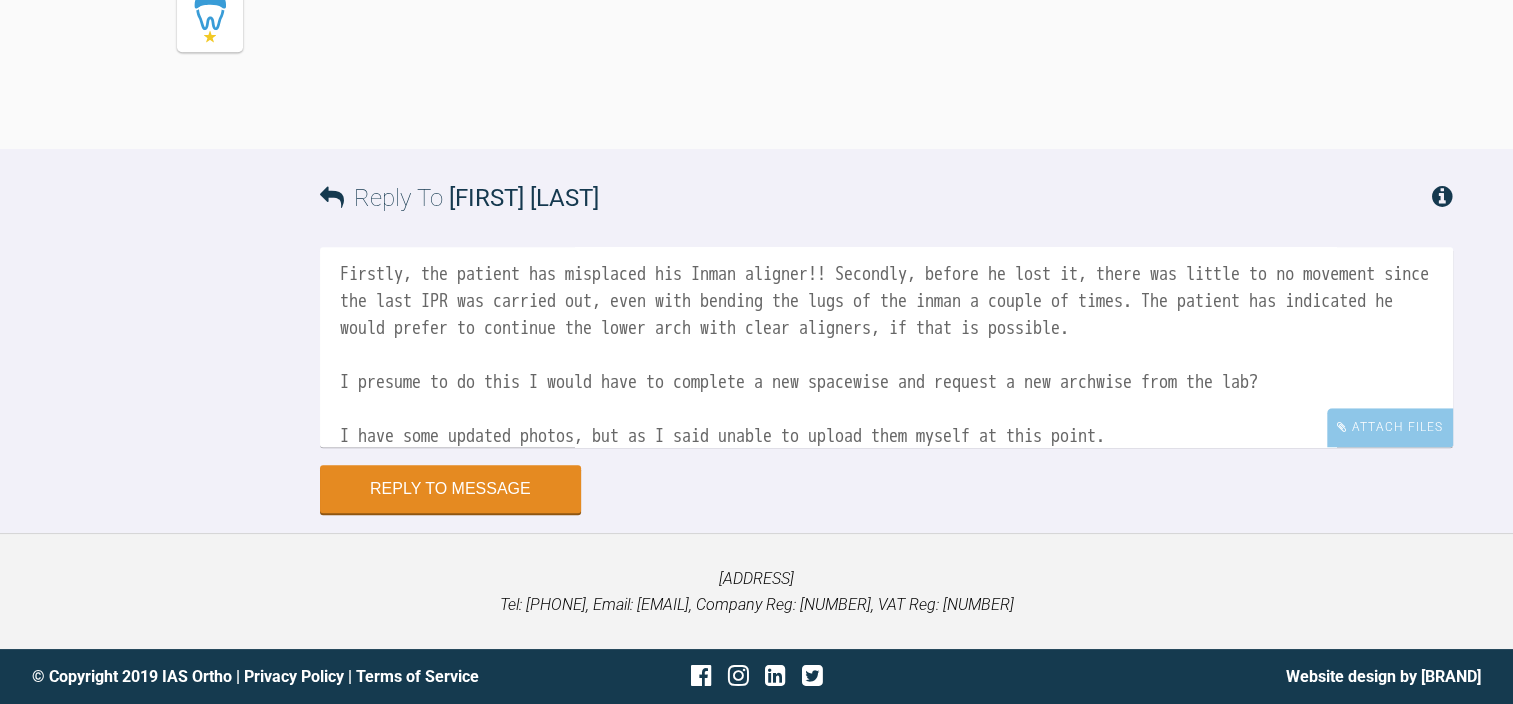 drag, startPoint x: 539, startPoint y: 431, endPoint x: 459, endPoint y: 431, distance: 80 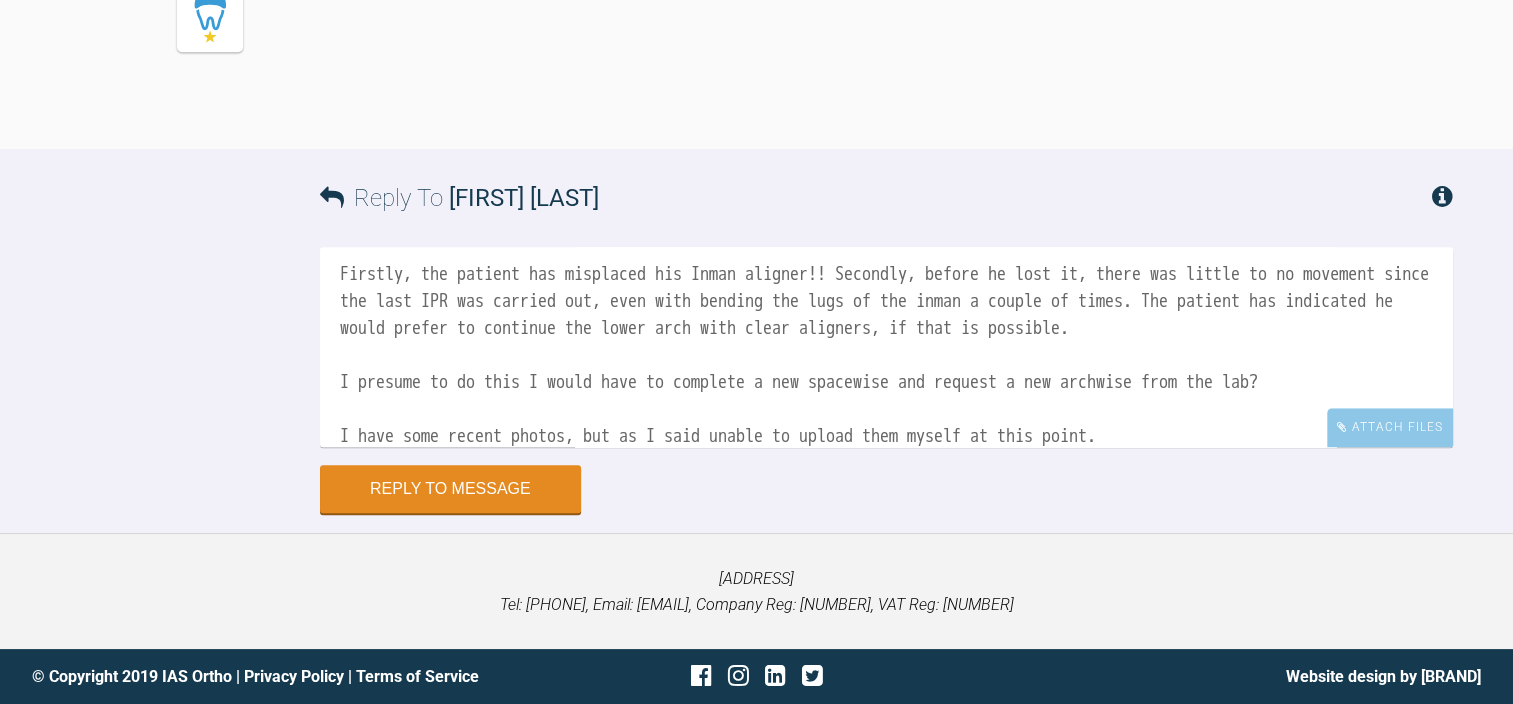 click on "Hi there,
I've been having some problems uploading photos, so sorry for lack of updates. The IT team are trying to resolve it, but I've been having some issues with this case.
Firstly, the patient has misplaced his Inman aligner!! Secondly, before he lost it, there was little to no movement since the last IPR was carried out, even with bending the lugs of the inman a couple of times. The patient has indicated he would prefer to continue the lower arch with clear aligners, if that is possible.
I presume to do this I would have to complete a new spacewise and request a new archwise from the lab?
I have some recent photos, but as I said unable to upload them myself at this point." at bounding box center [886, 347] 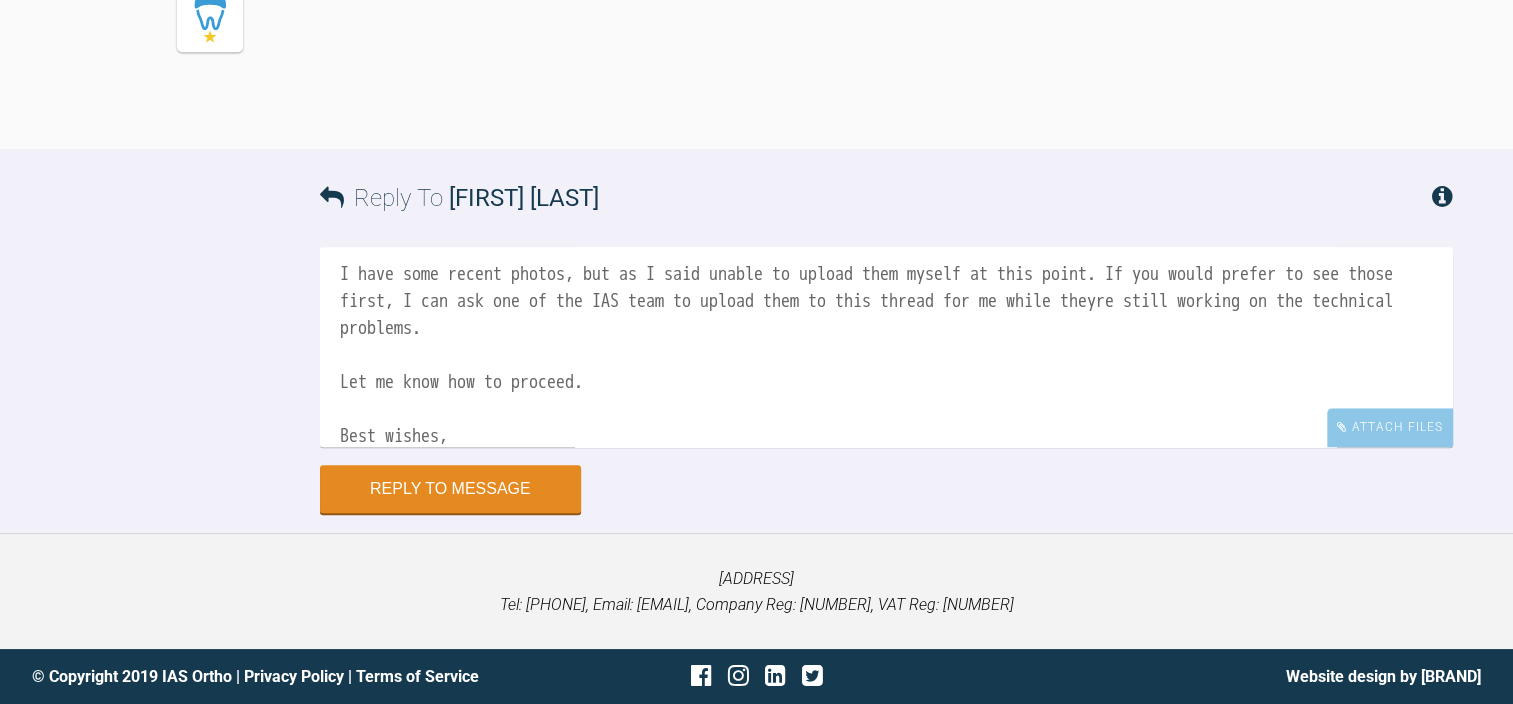 scroll, scrollTop: 357, scrollLeft: 0, axis: vertical 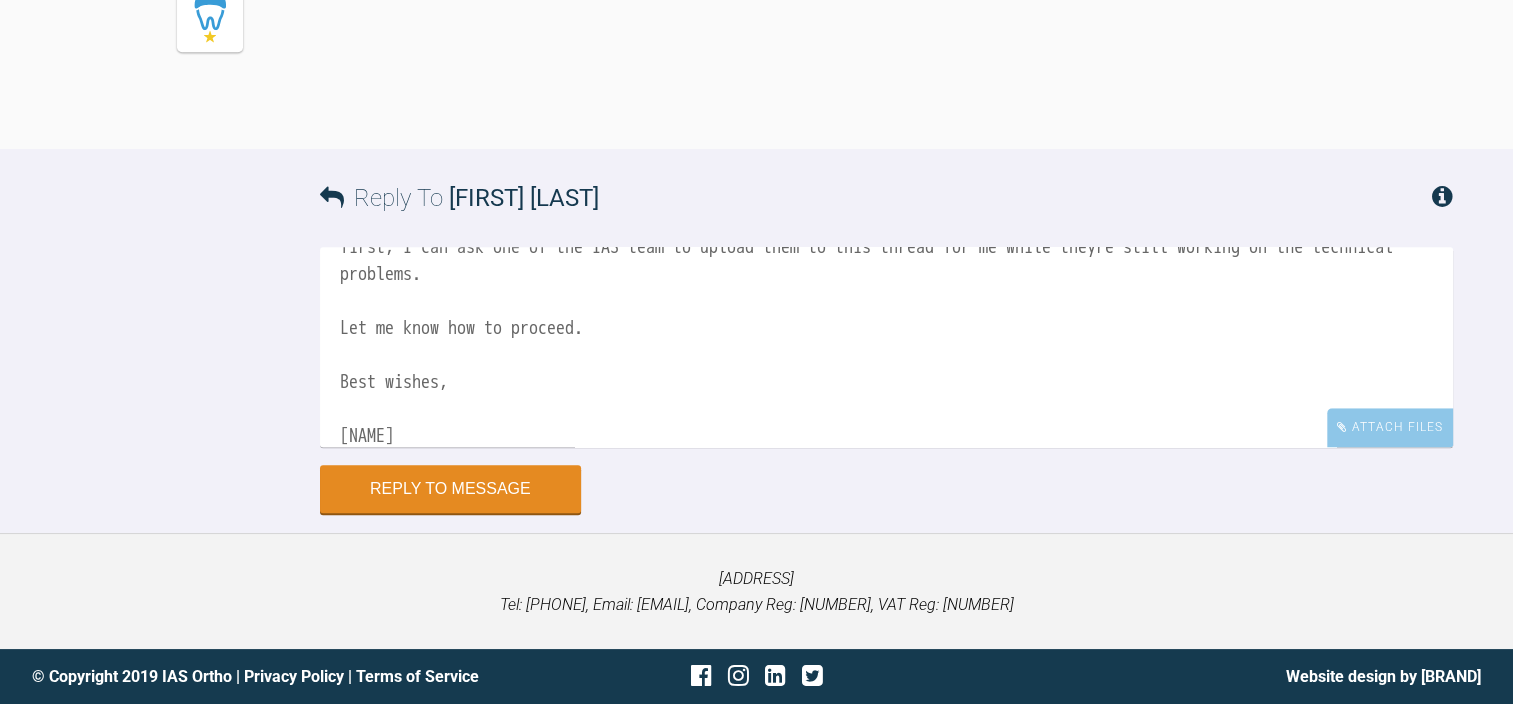 type on "Hi there,
I've been having some problems uploading photos, so sorry for lack of updates. The IT team are trying to resolve it, but I've been having some issues with this case.
Firstly, the patient has misplaced his Inman aligner!! Secondly, before he lost it, there was little to no movement since the last IPR was carried out, even with bending the lugs of the inman a couple of times. The patient has indicated he would prefer to continue the lower arch with clear aligners, if that is possible.
I presume to do this I would have to complete a new spacewise and request a new archwise from the lab?
I have some recent photos, but as I said unable to upload them myself at this point. If you would prefer to see those first, I can ask one of the IAS team to upload them to this thread for me while theyre still working on the technical problems.
Let me know how to proceed.
Best wishes,
[NAME]" 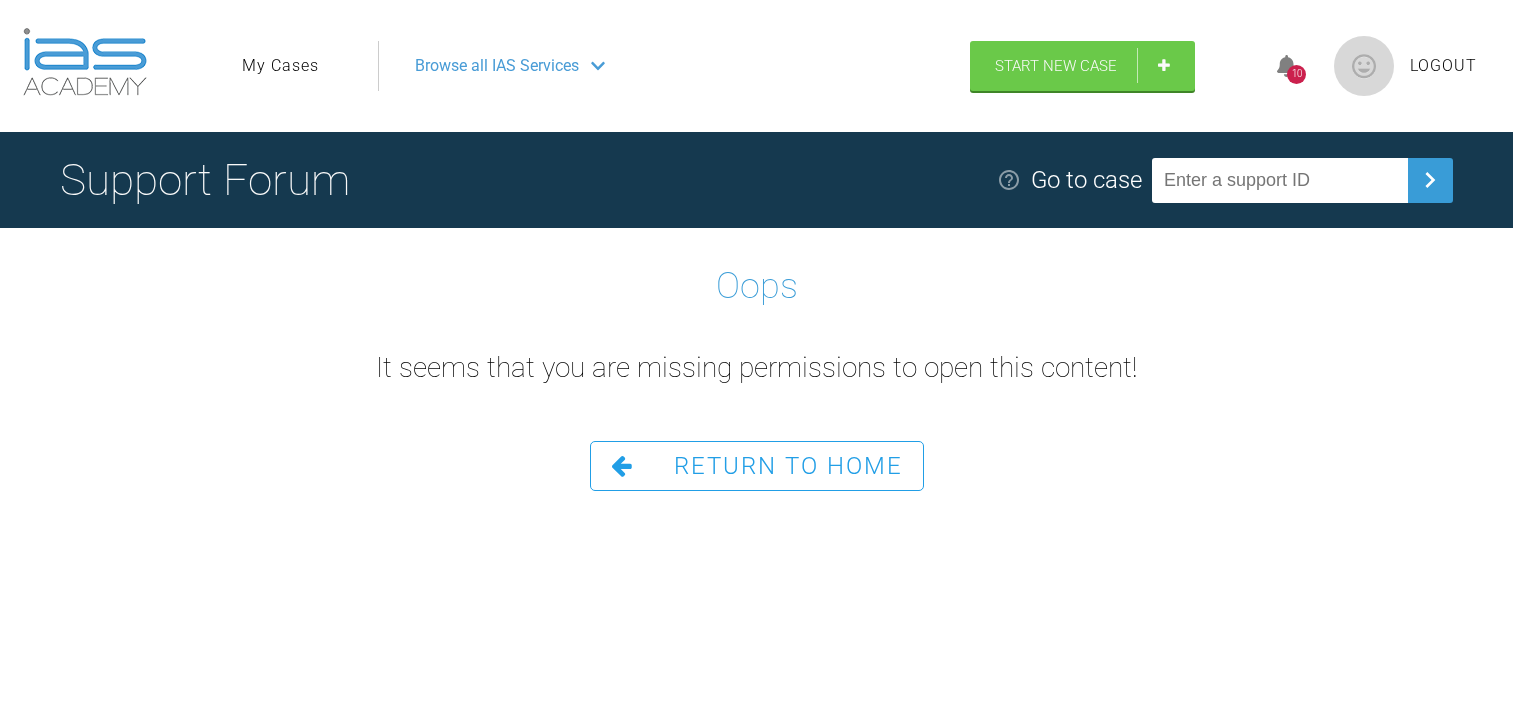 scroll, scrollTop: 0, scrollLeft: 0, axis: both 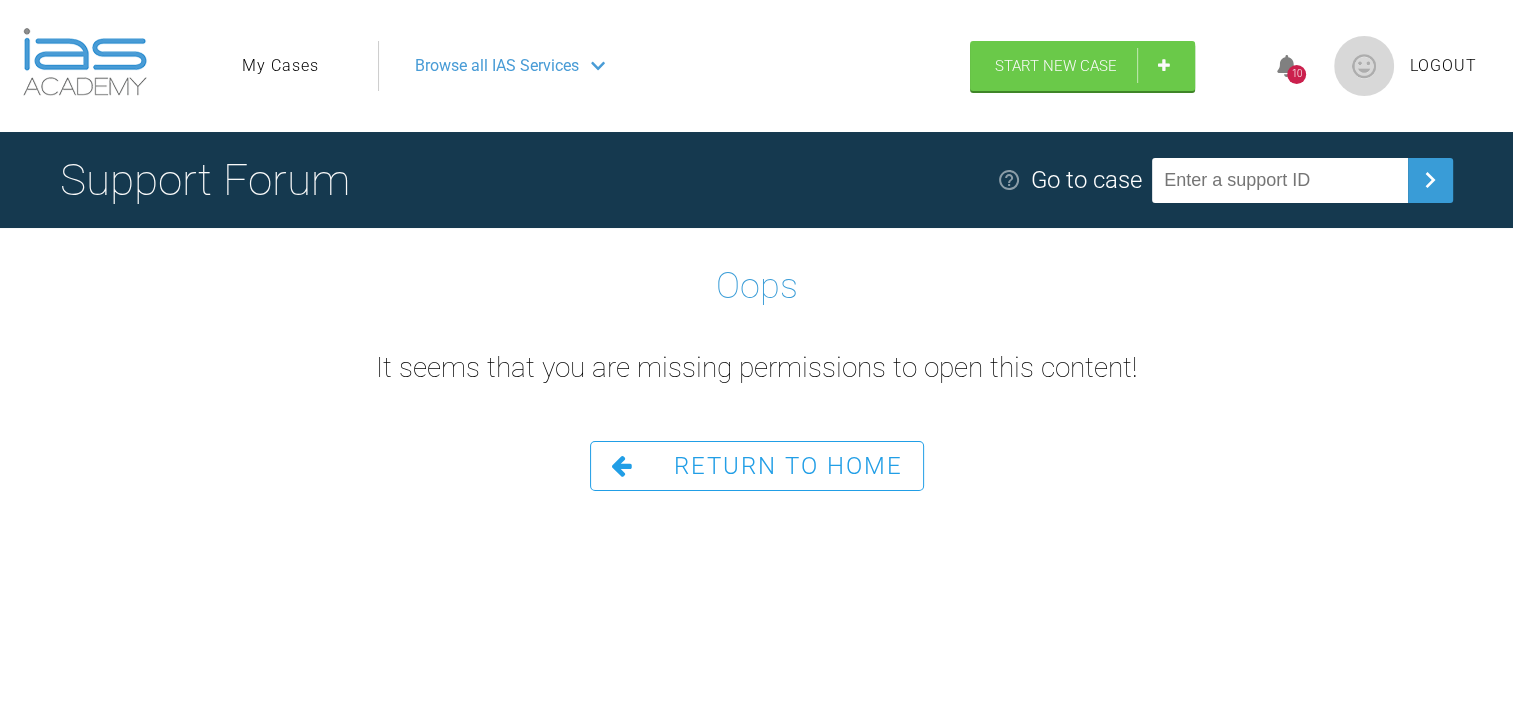 click at bounding box center (1287, 66) 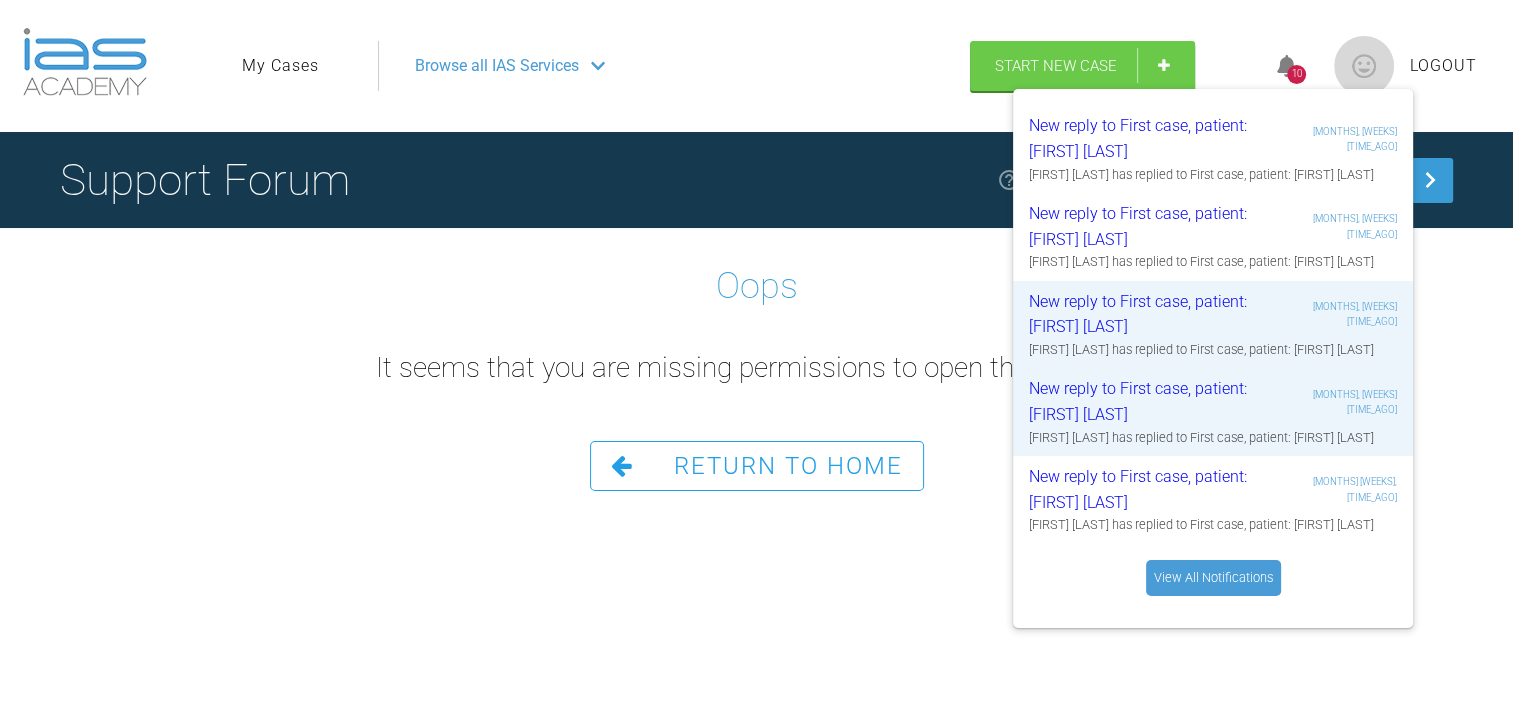 click on "New reply to First case, patient: [FIRST] [LAST]" at bounding box center (1146, 138) 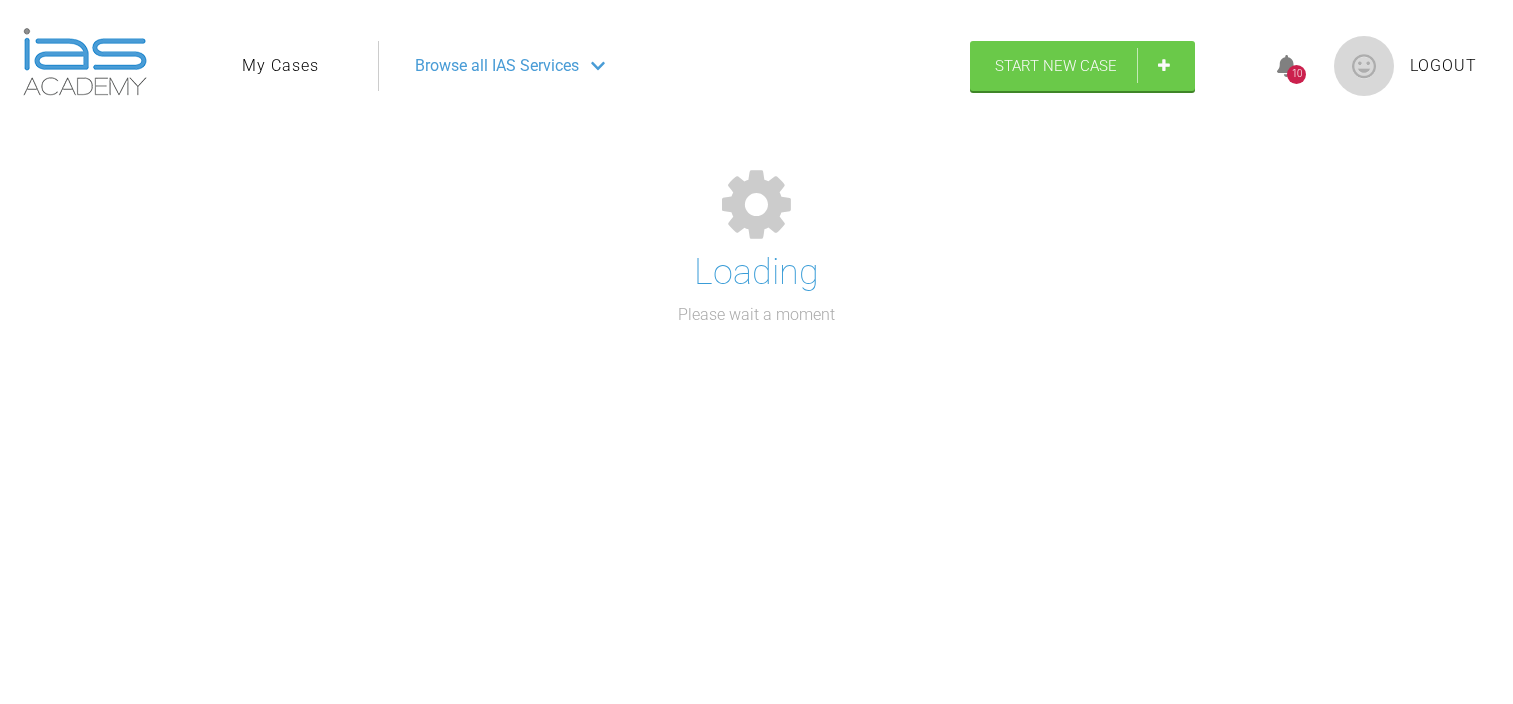 scroll, scrollTop: 0, scrollLeft: 0, axis: both 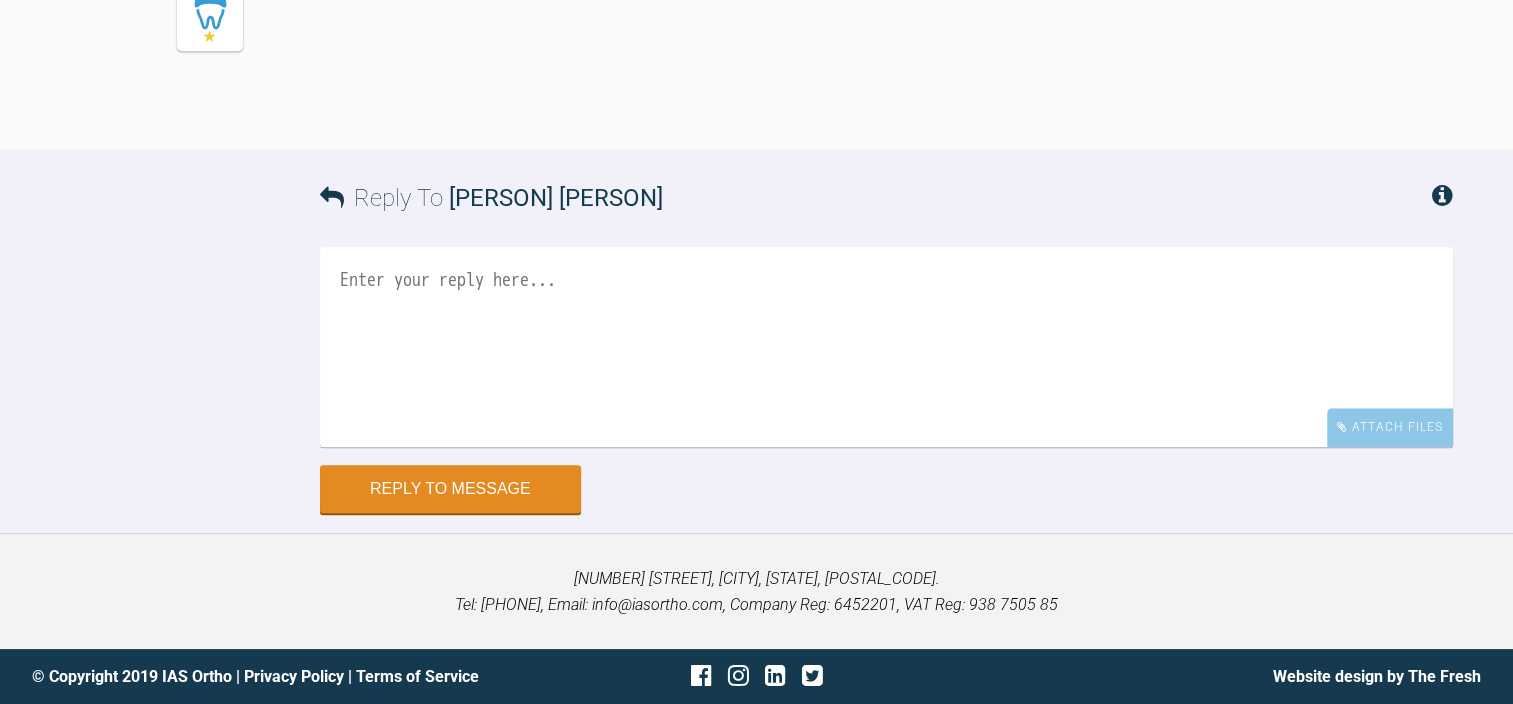 click at bounding box center [886, 347] 